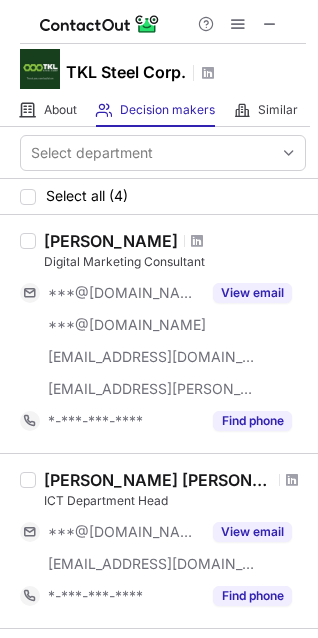 scroll, scrollTop: 0, scrollLeft: 0, axis: both 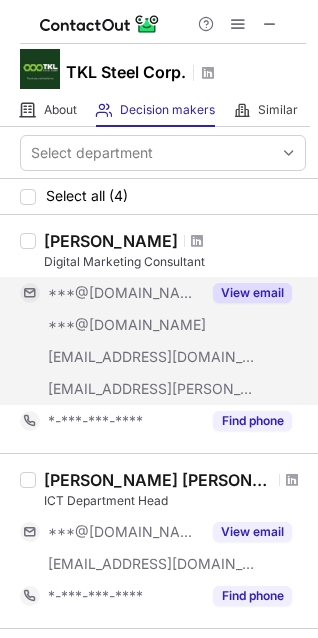 click on "View email" at bounding box center (252, 293) 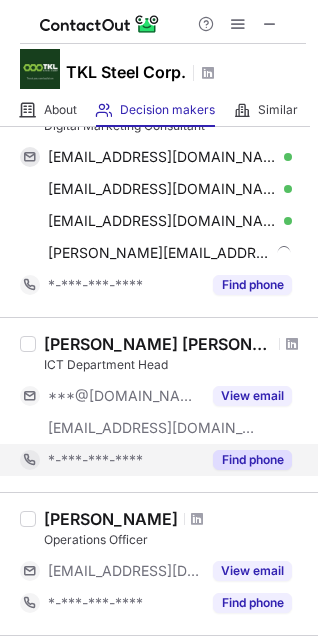 scroll, scrollTop: 200, scrollLeft: 0, axis: vertical 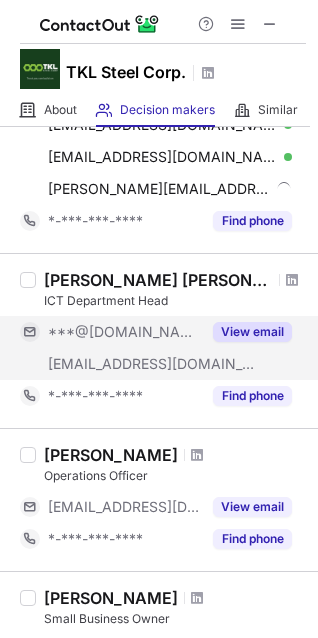 click on "View email" at bounding box center [252, 332] 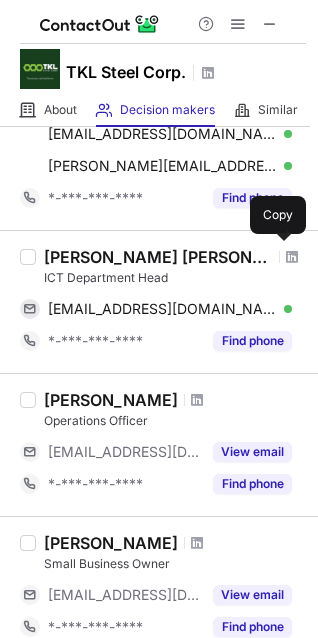 scroll, scrollTop: 300, scrollLeft: 0, axis: vertical 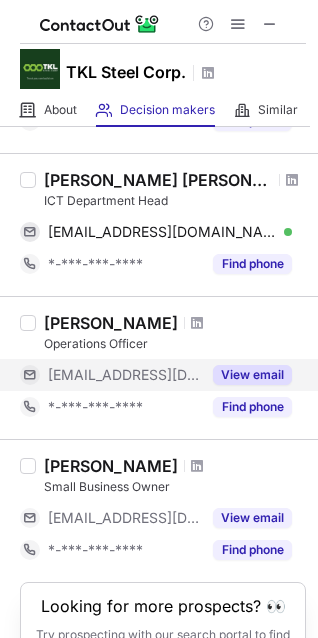 click on "View email" at bounding box center (252, 375) 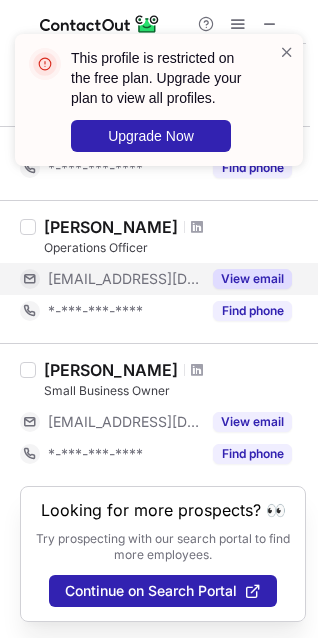 scroll, scrollTop: 412, scrollLeft: 0, axis: vertical 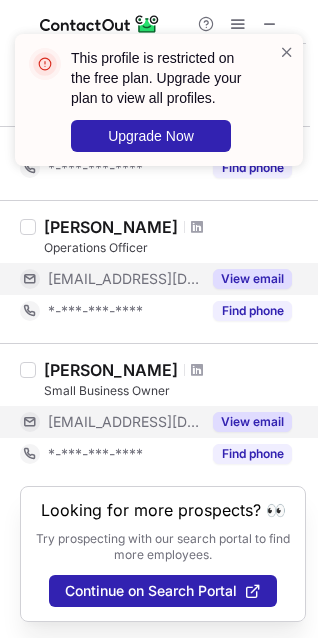click on "View email" at bounding box center (252, 422) 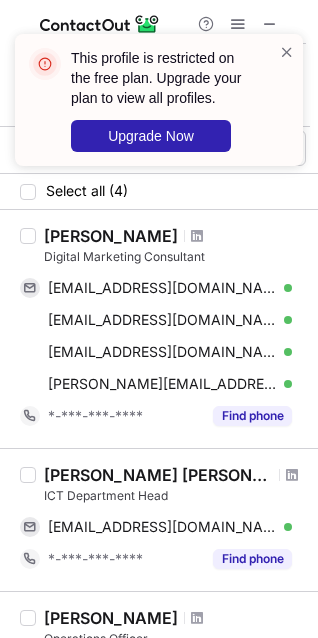 scroll, scrollTop: 0, scrollLeft: 0, axis: both 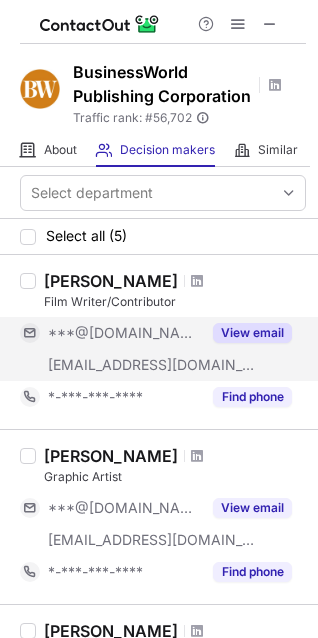click on "View email" at bounding box center [252, 333] 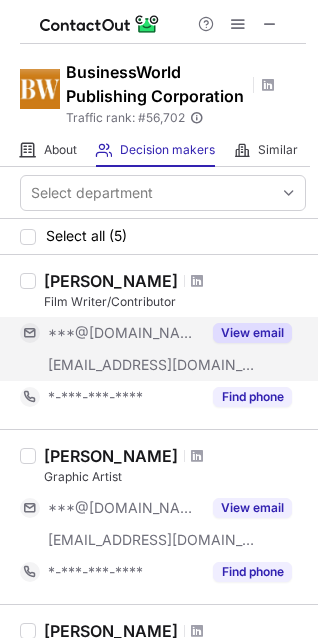 click on "View email" at bounding box center (252, 333) 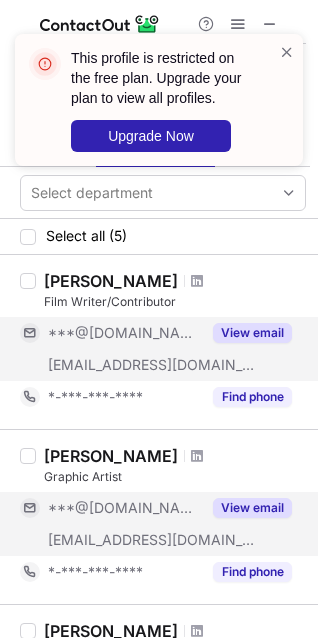 click on "View email" at bounding box center [252, 508] 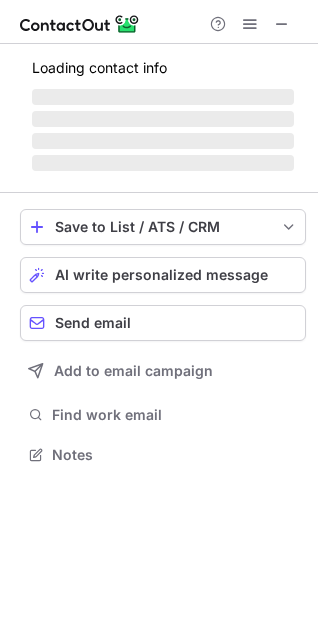 scroll, scrollTop: 10, scrollLeft: 9, axis: both 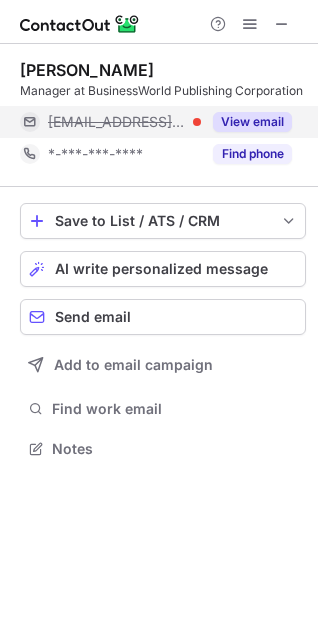 click on "View email" at bounding box center (252, 122) 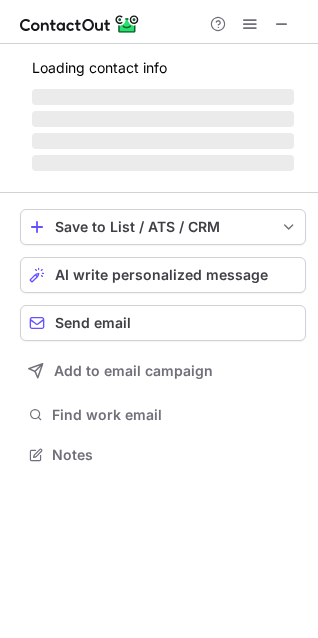 scroll, scrollTop: 10, scrollLeft: 9, axis: both 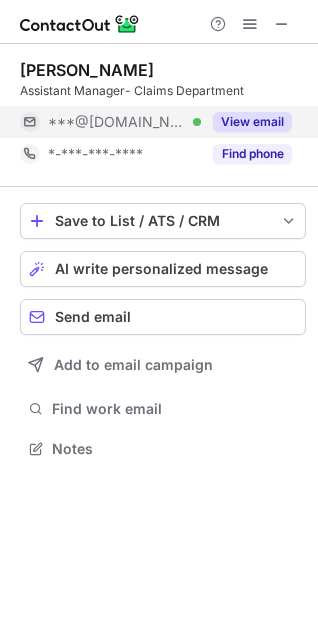 click on "***@gmail.com Verified" at bounding box center [110, 122] 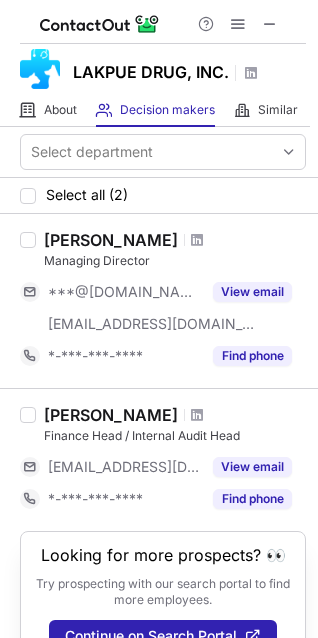 scroll, scrollTop: 0, scrollLeft: 0, axis: both 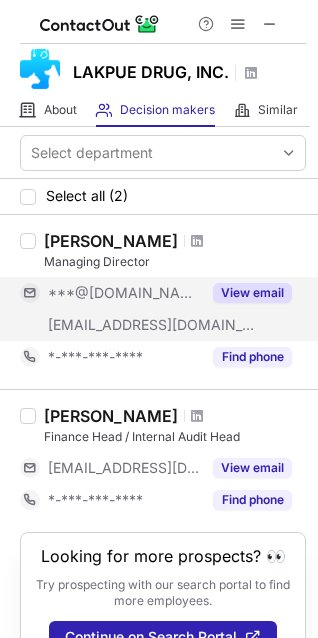 click on "***@gmail.com" at bounding box center [124, 293] 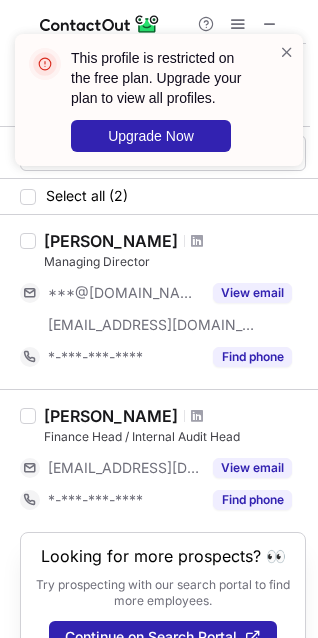 click on "Finance Head / Internal Audit Head" at bounding box center (175, 437) 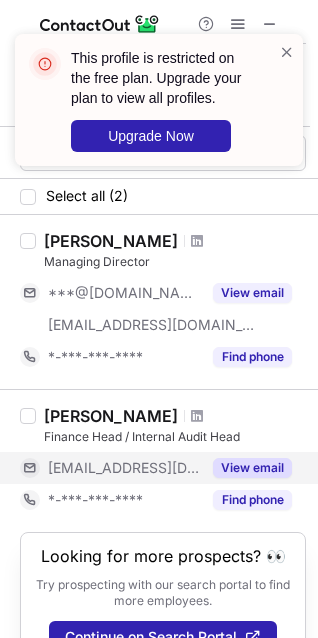 click on "View email" at bounding box center (246, 468) 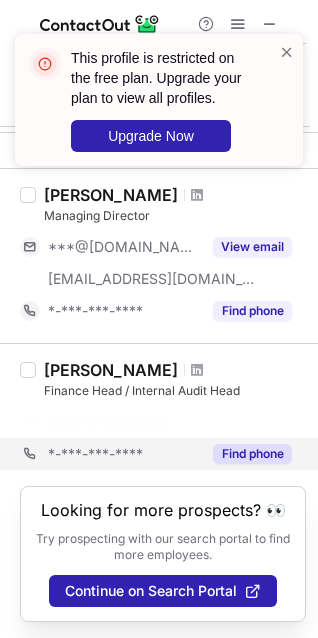 scroll, scrollTop: 31, scrollLeft: 0, axis: vertical 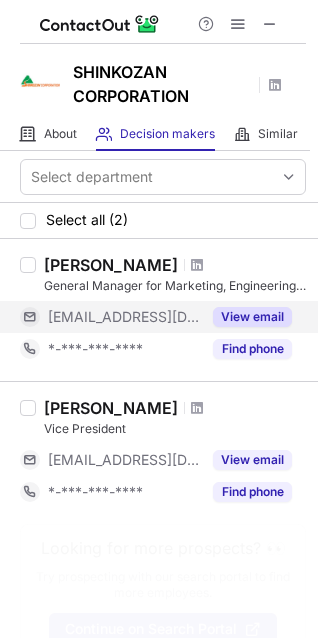click on "View email" at bounding box center [252, 317] 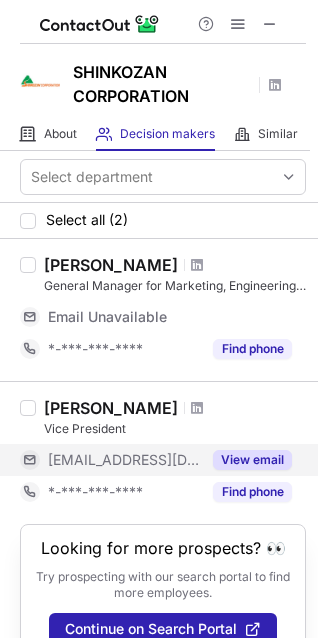 click on "View email" at bounding box center [252, 460] 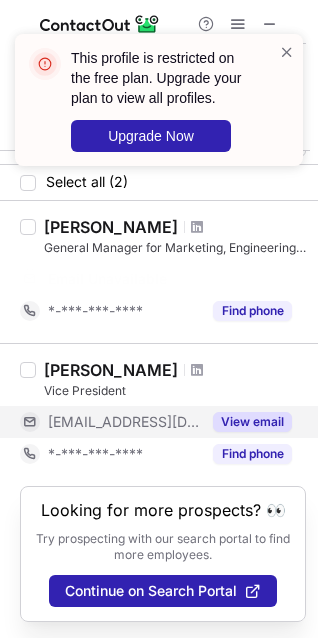 scroll, scrollTop: 23, scrollLeft: 0, axis: vertical 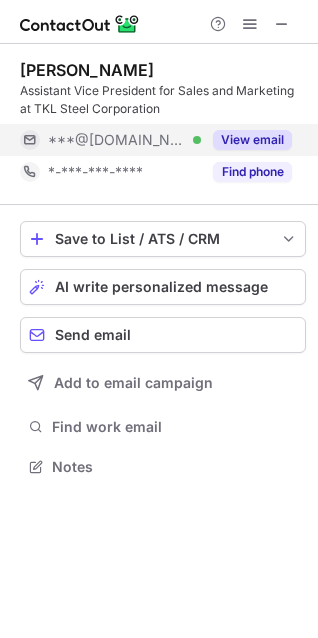 click on "***@gmail.com Verified" at bounding box center [124, 140] 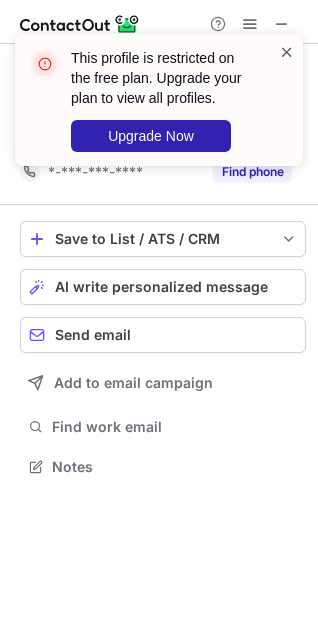 click at bounding box center (287, 52) 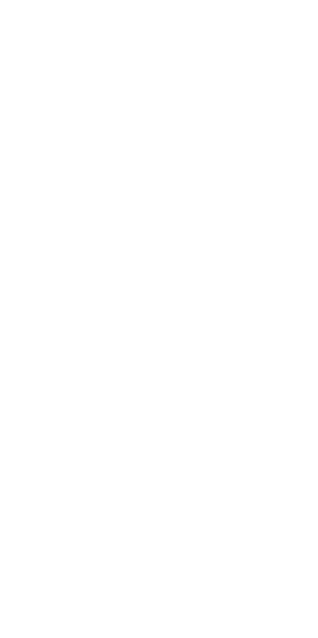 scroll, scrollTop: 0, scrollLeft: 0, axis: both 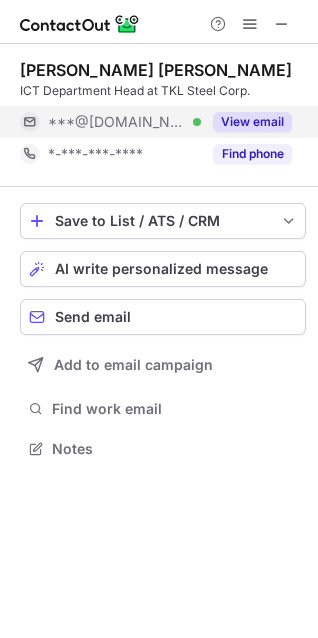 click on "View email" at bounding box center [252, 122] 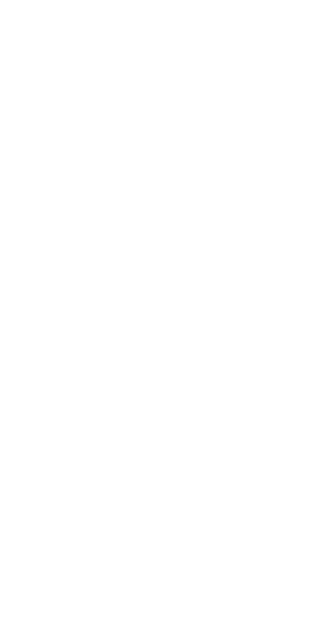 scroll, scrollTop: 0, scrollLeft: 0, axis: both 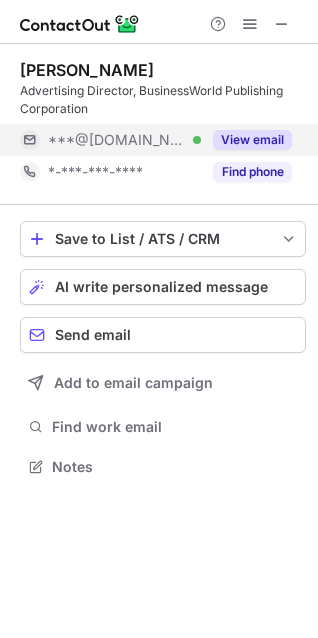 click on "View email" at bounding box center [252, 140] 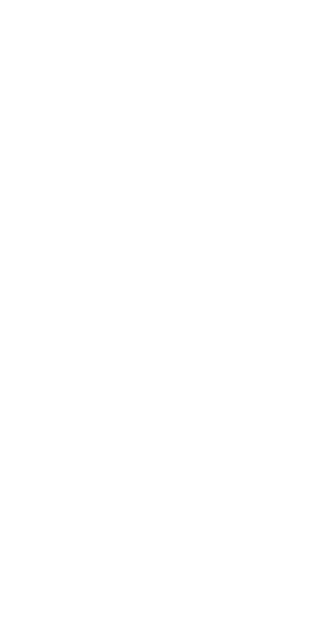 scroll, scrollTop: 0, scrollLeft: 0, axis: both 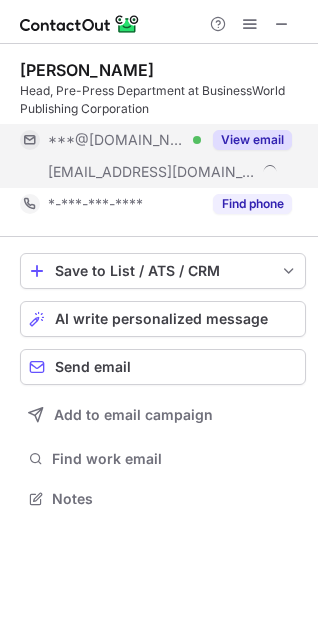 click on "View email" at bounding box center [246, 140] 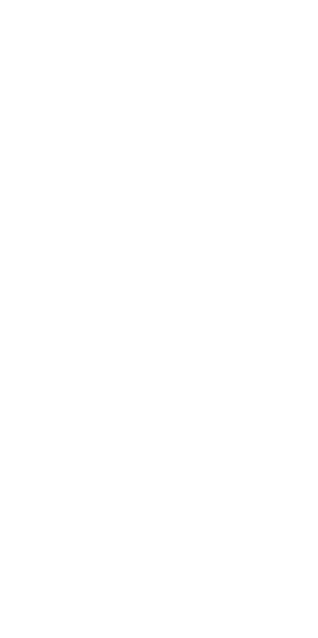 scroll, scrollTop: 0, scrollLeft: 0, axis: both 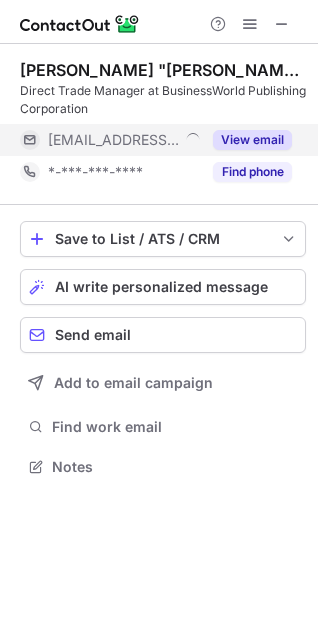 click on "View email" at bounding box center (252, 140) 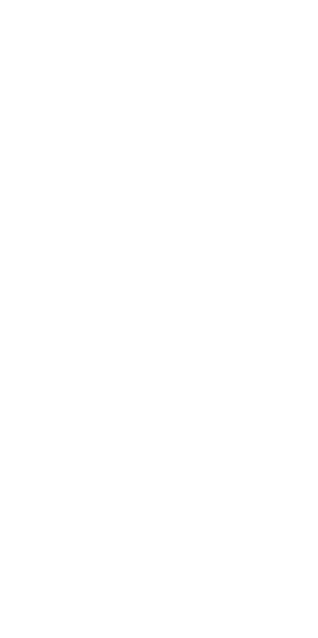 scroll, scrollTop: 0, scrollLeft: 0, axis: both 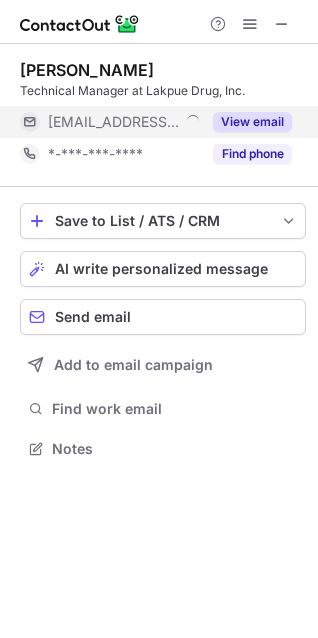 click on "View email" at bounding box center (246, 122) 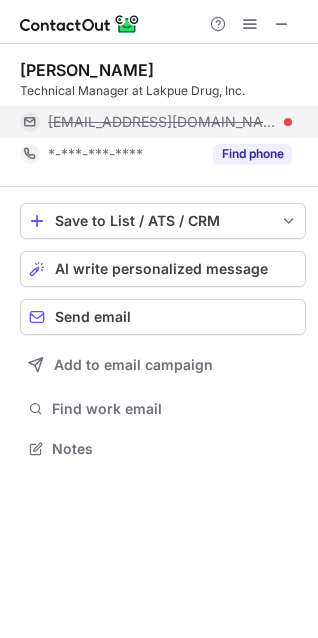 click on "luchie@lakpuedrug.com" at bounding box center [162, 122] 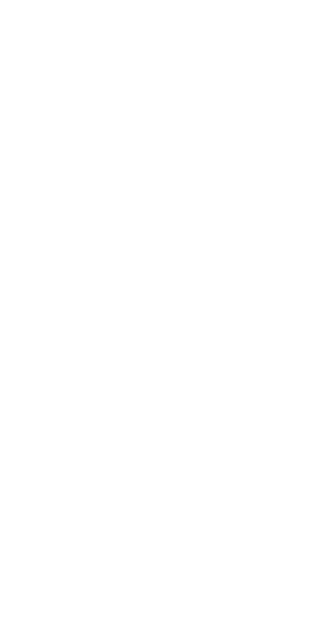 scroll, scrollTop: 0, scrollLeft: 0, axis: both 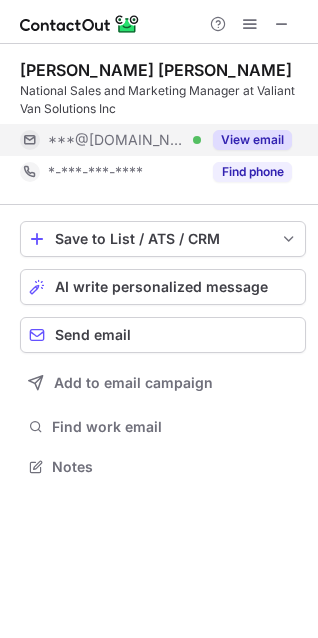 click on "View email" at bounding box center (246, 140) 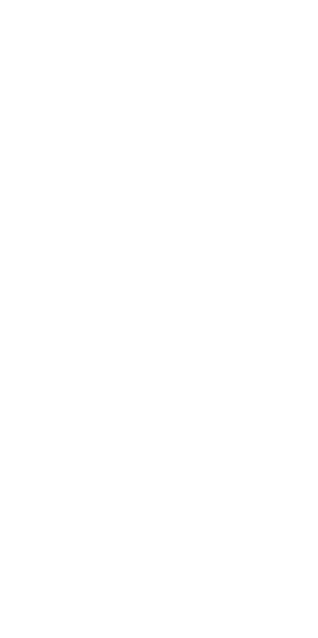 scroll, scrollTop: 0, scrollLeft: 0, axis: both 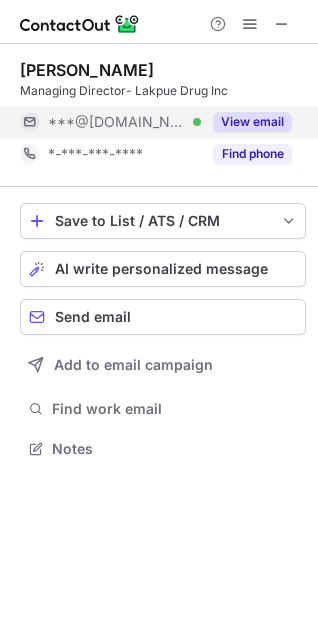 click on "***@gmail.com" at bounding box center (117, 122) 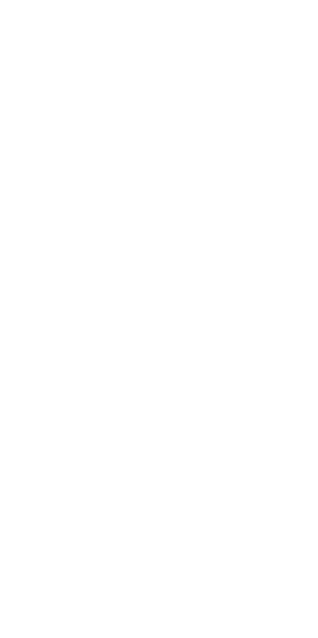 scroll, scrollTop: 0, scrollLeft: 0, axis: both 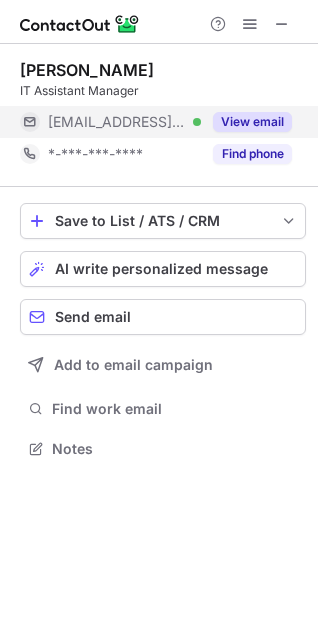 click on "View email" at bounding box center [252, 122] 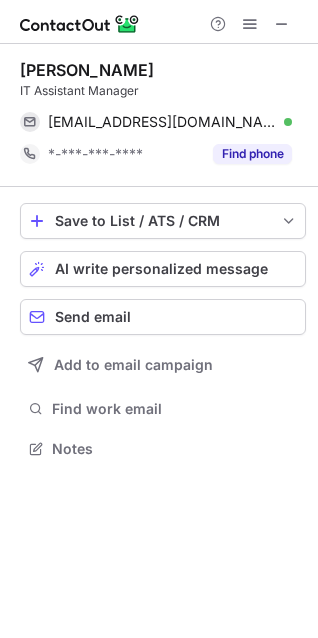 scroll, scrollTop: 10, scrollLeft: 9, axis: both 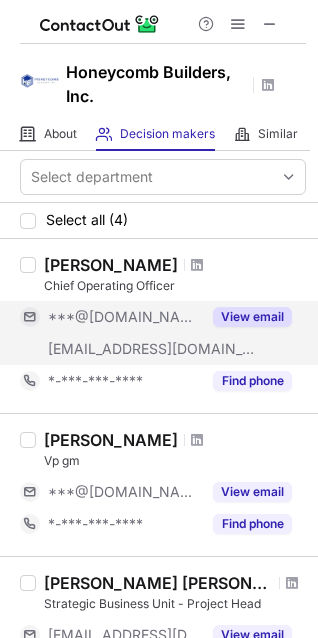 click on "View email" at bounding box center [252, 317] 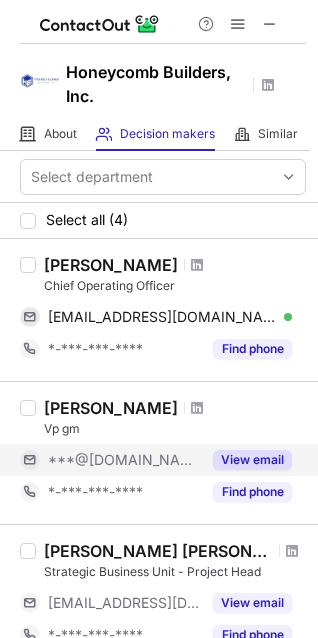click on "View email" at bounding box center (252, 460) 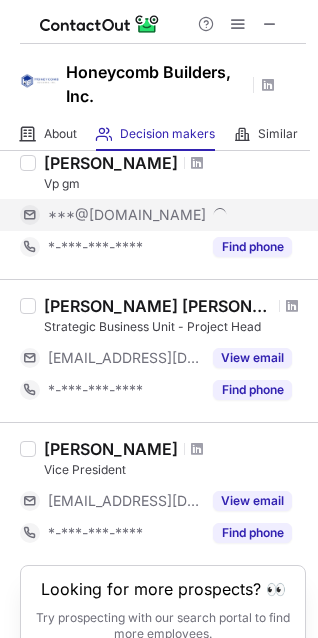 scroll, scrollTop: 300, scrollLeft: 0, axis: vertical 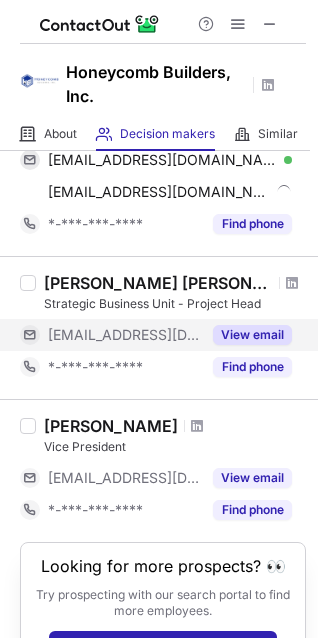 click on "***@hbi.ph" at bounding box center (124, 335) 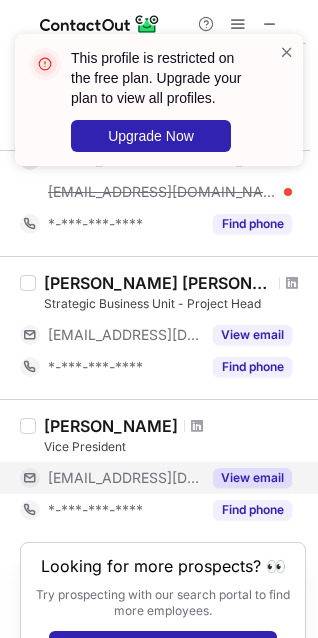 click on "View email" at bounding box center [252, 478] 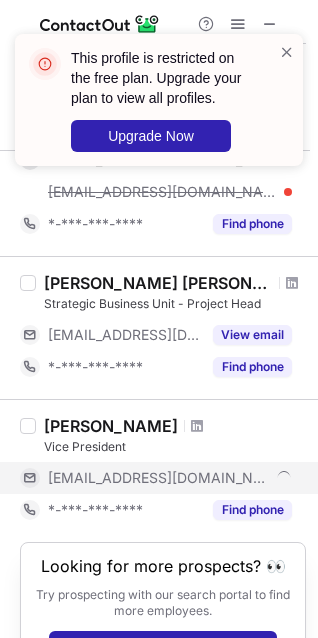 scroll, scrollTop: 372, scrollLeft: 0, axis: vertical 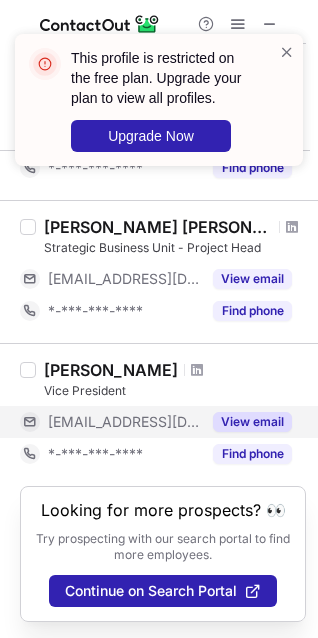 click on "View email" at bounding box center (246, 422) 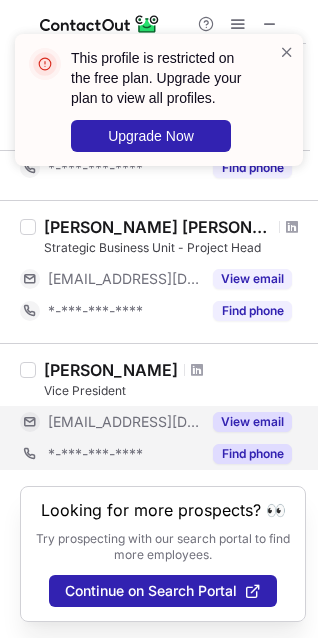 scroll, scrollTop: 340, scrollLeft: 0, axis: vertical 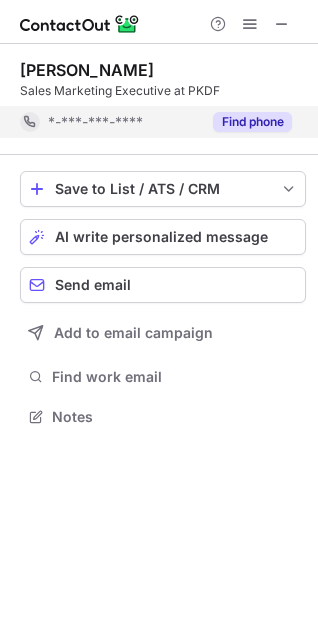 click on "Find phone" at bounding box center [246, 122] 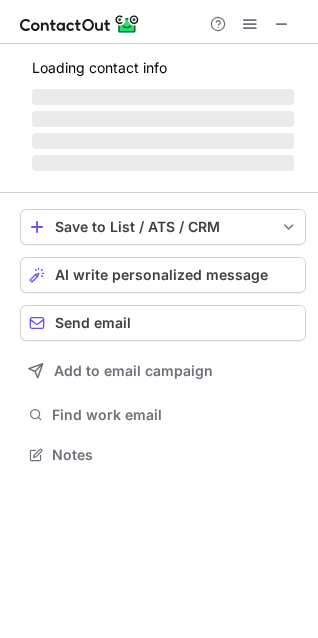 scroll, scrollTop: 440, scrollLeft: 318, axis: both 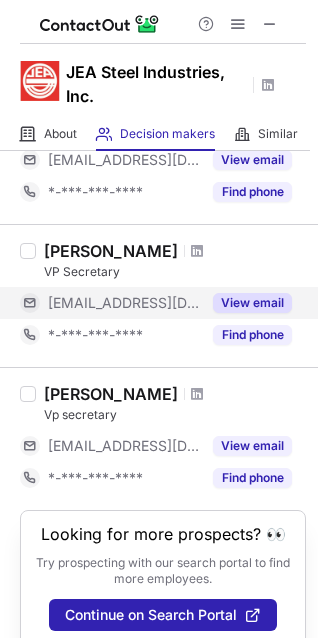click on "View email" at bounding box center (252, 303) 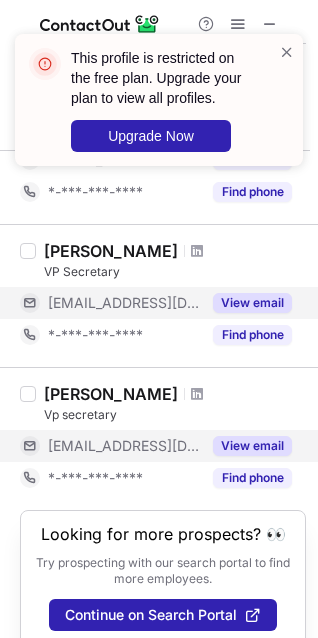 click on "View email" at bounding box center (252, 446) 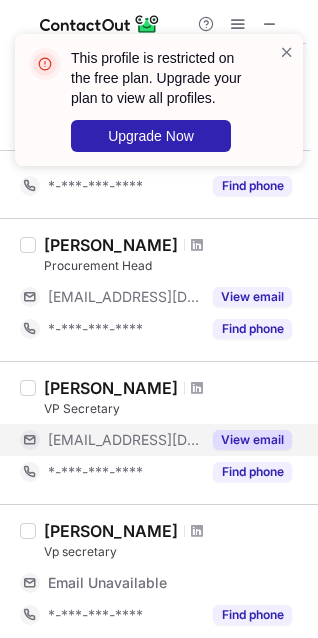 scroll, scrollTop: 40, scrollLeft: 0, axis: vertical 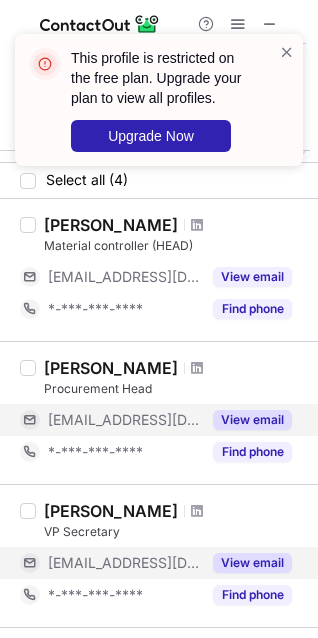 click on "View email" at bounding box center [252, 420] 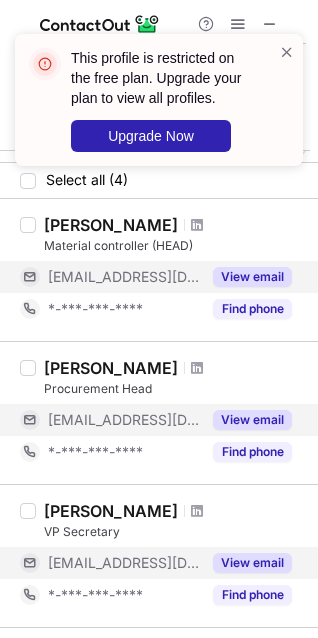 click on "View email" at bounding box center (252, 277) 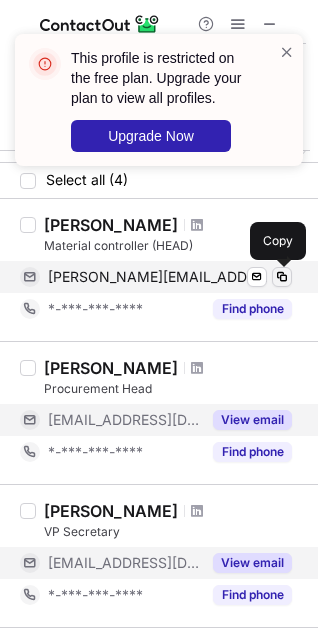 click at bounding box center [282, 277] 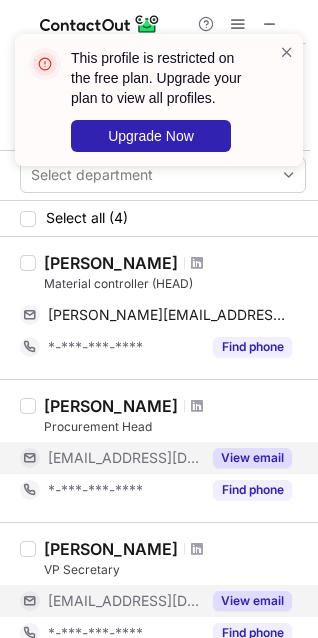 scroll, scrollTop: 0, scrollLeft: 0, axis: both 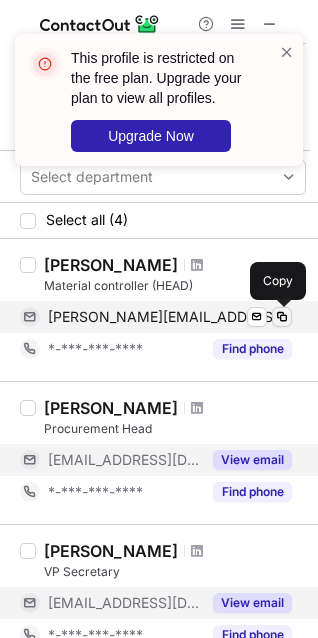 click at bounding box center (282, 317) 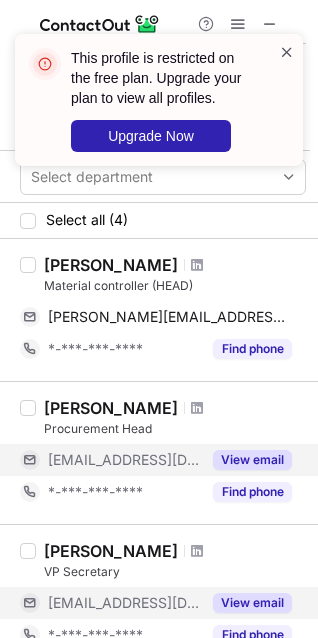 click at bounding box center (287, 52) 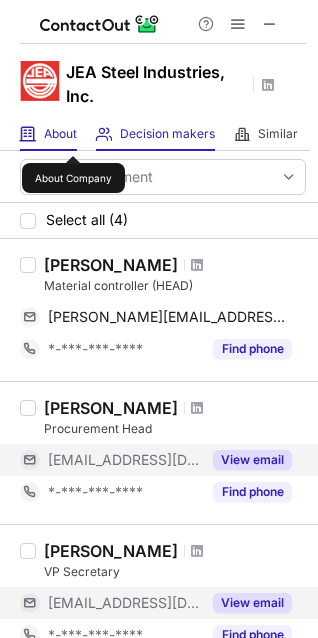 click on "About" at bounding box center (60, 134) 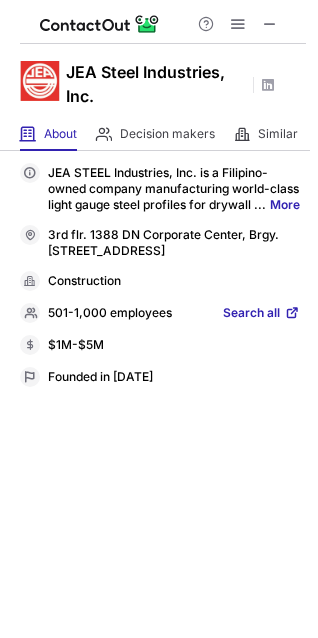 click on "More" at bounding box center [285, 204] 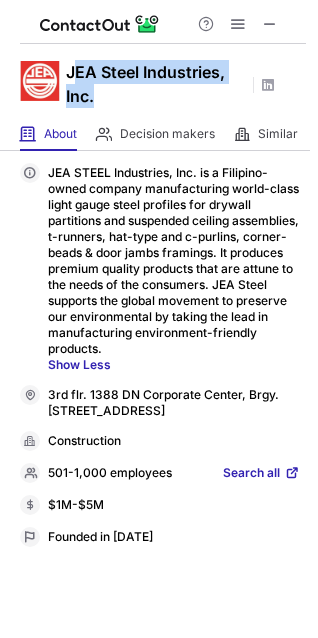 drag, startPoint x: 115, startPoint y: 101, endPoint x: 71, endPoint y: 67, distance: 55.605755 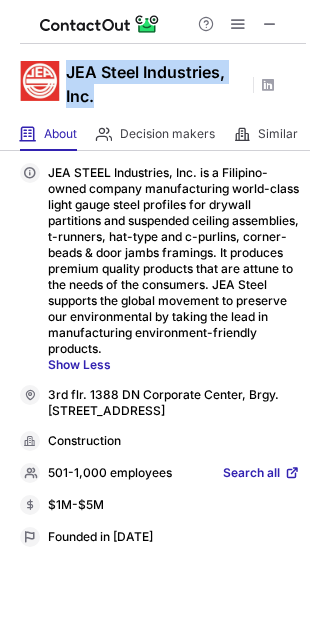 drag, startPoint x: 99, startPoint y: 107, endPoint x: 65, endPoint y: 75, distance: 46.69047 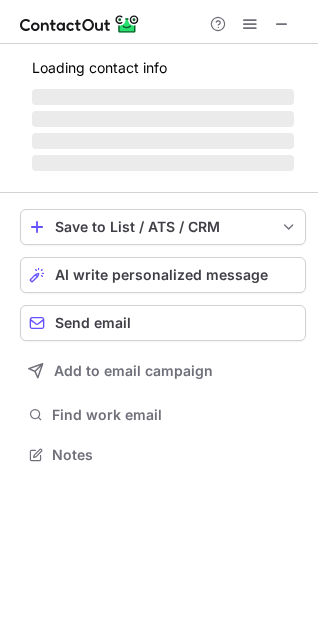 scroll, scrollTop: 10, scrollLeft: 9, axis: both 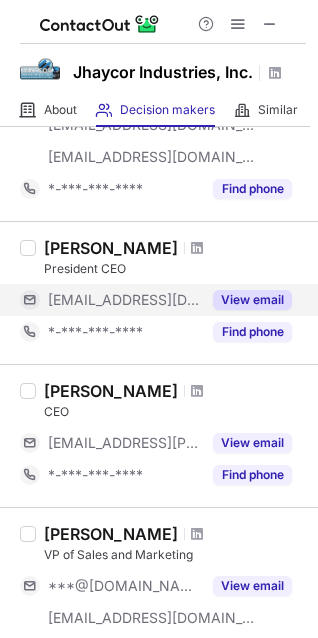 click on "View email" at bounding box center (252, 300) 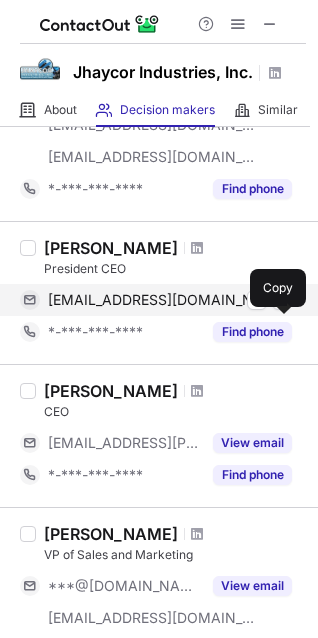 click at bounding box center (282, 300) 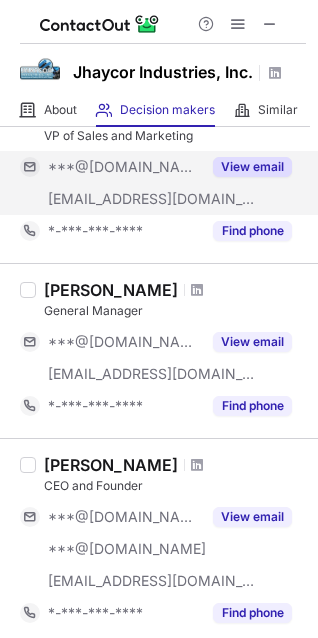 scroll, scrollTop: 700, scrollLeft: 0, axis: vertical 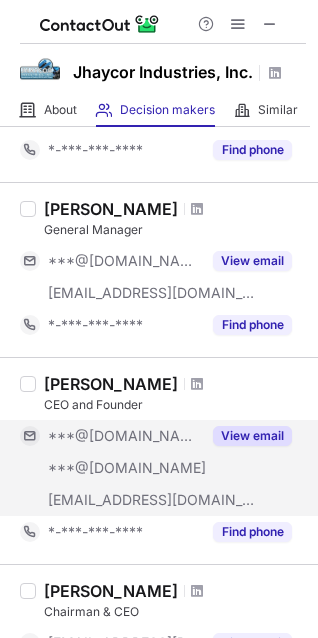 click on "***@yahoo.com" at bounding box center [124, 468] 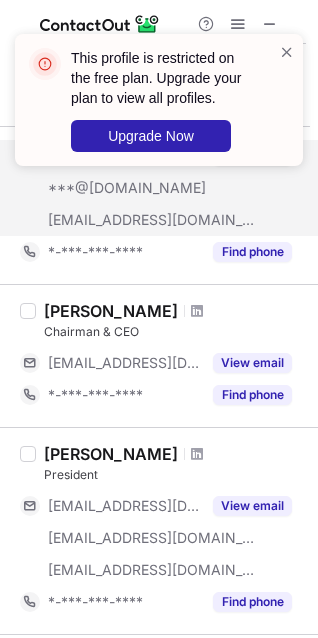 scroll, scrollTop: 1000, scrollLeft: 0, axis: vertical 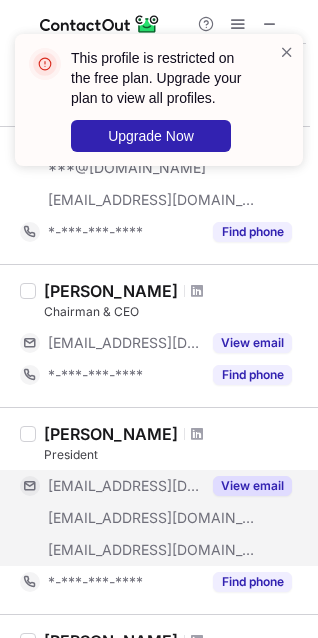 click on "View email" at bounding box center [252, 486] 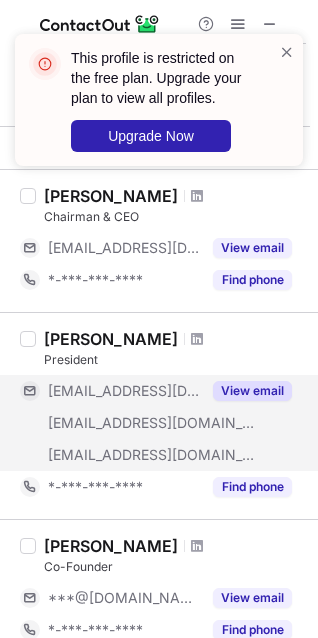 scroll, scrollTop: 1100, scrollLeft: 0, axis: vertical 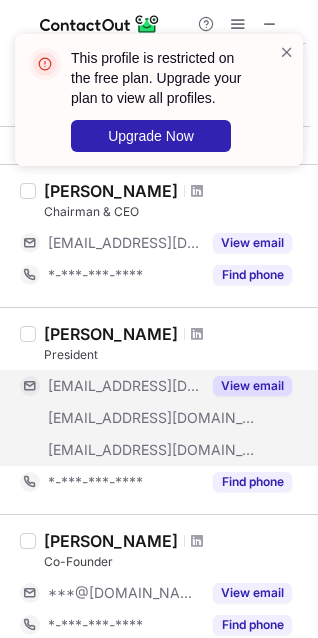 click on "View email" at bounding box center [252, 386] 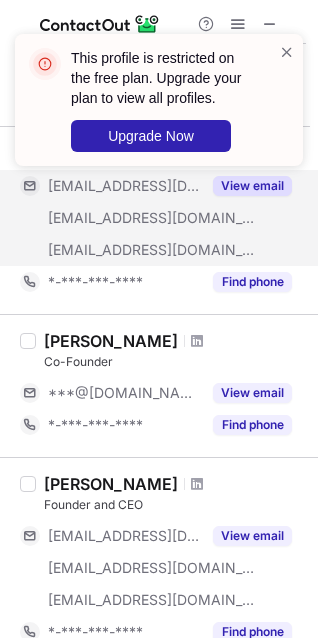 click on "View email" at bounding box center (252, 393) 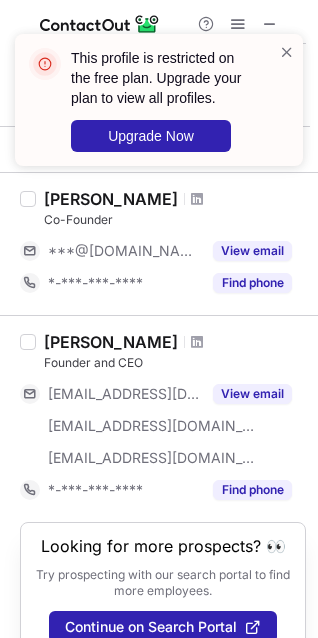 scroll, scrollTop: 1500, scrollLeft: 0, axis: vertical 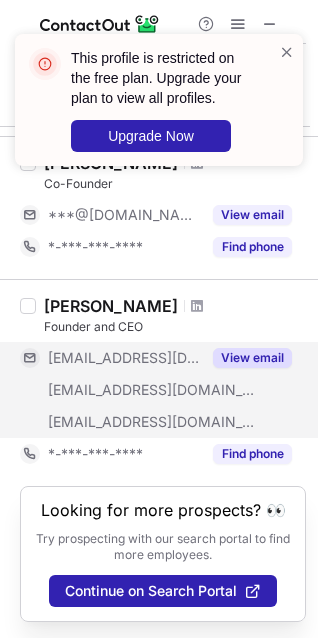 click on "View email" at bounding box center (246, 358) 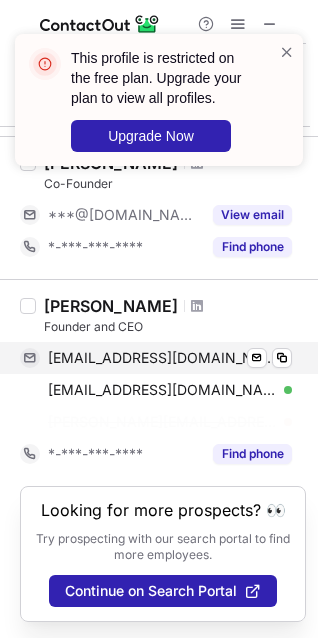 scroll, scrollTop: 1485, scrollLeft: 0, axis: vertical 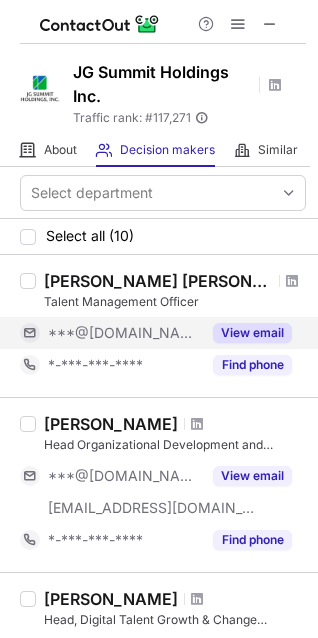 click on "View email" at bounding box center (252, 333) 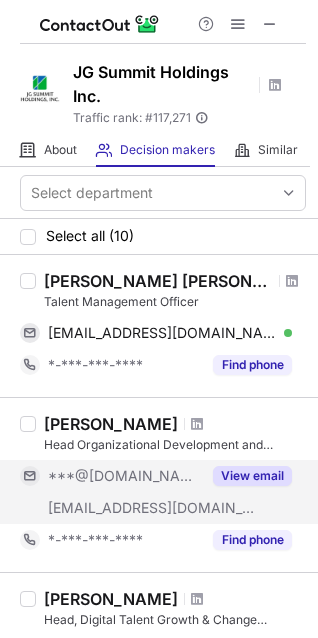 click on "View email" at bounding box center (246, 476) 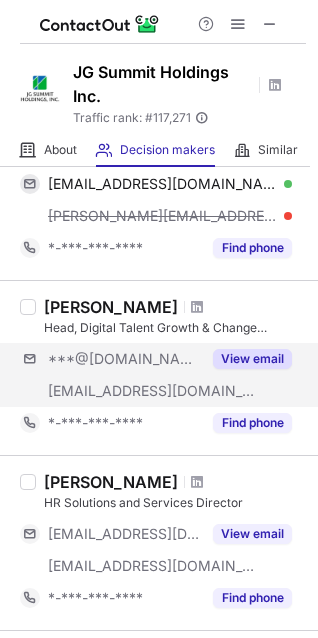 scroll, scrollTop: 300, scrollLeft: 0, axis: vertical 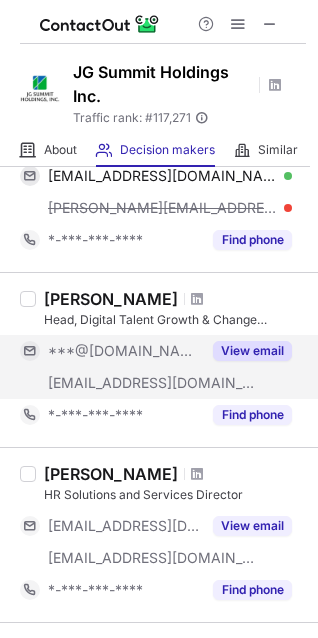 click on "View email" at bounding box center (252, 351) 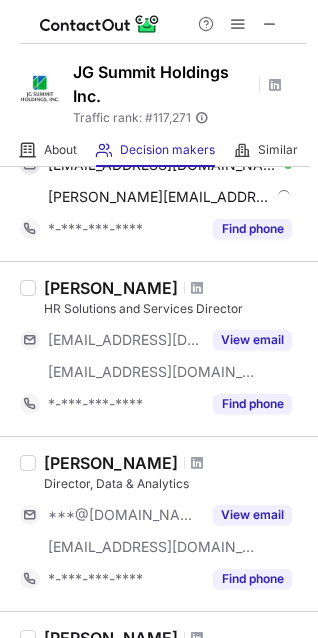 scroll, scrollTop: 500, scrollLeft: 0, axis: vertical 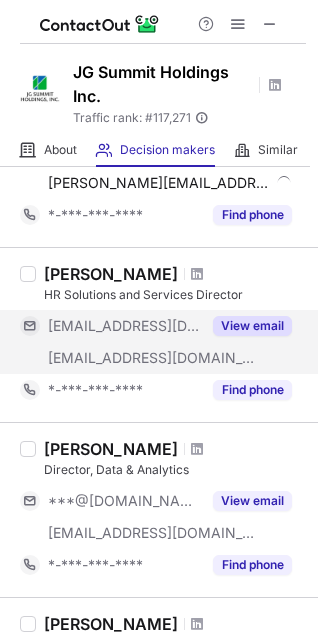 click on "View email" at bounding box center (252, 326) 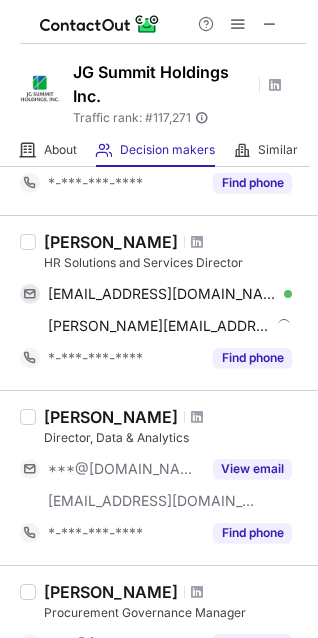 scroll, scrollTop: 468, scrollLeft: 0, axis: vertical 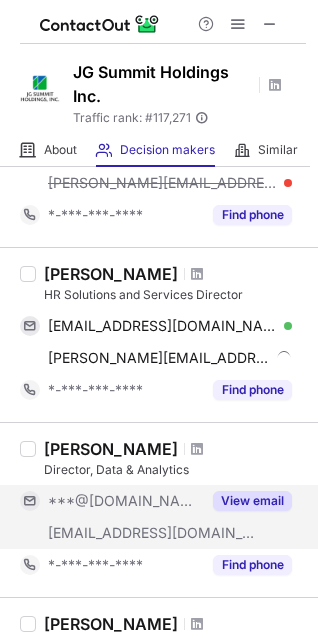 click on "View email" at bounding box center (252, 501) 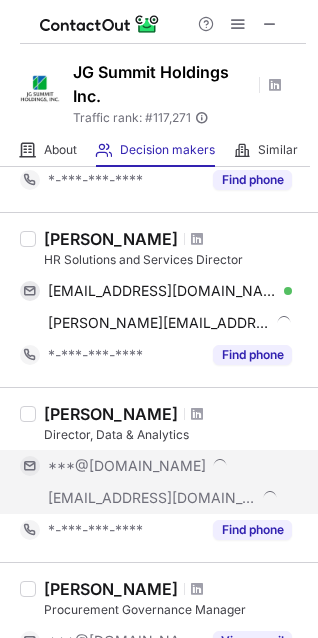 scroll, scrollTop: 568, scrollLeft: 0, axis: vertical 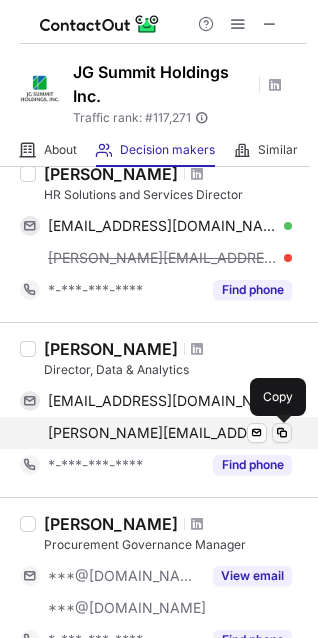 click at bounding box center (282, 433) 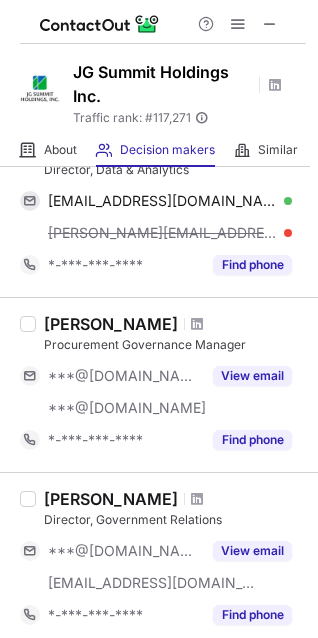 scroll, scrollTop: 704, scrollLeft: 0, axis: vertical 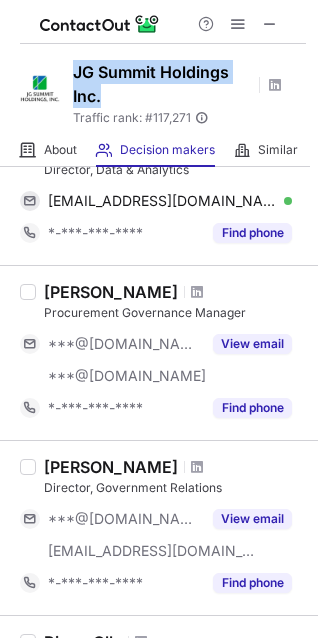 drag, startPoint x: 107, startPoint y: 101, endPoint x: 76, endPoint y: 73, distance: 41.773197 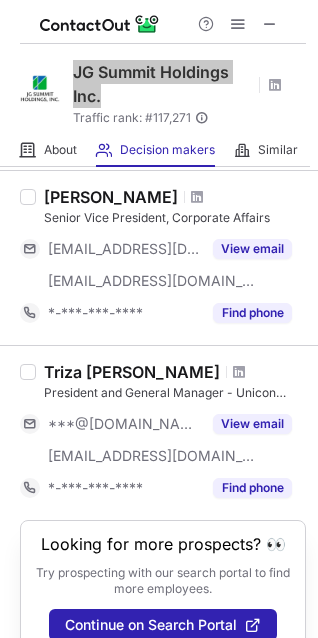 scroll, scrollTop: 1373, scrollLeft: 0, axis: vertical 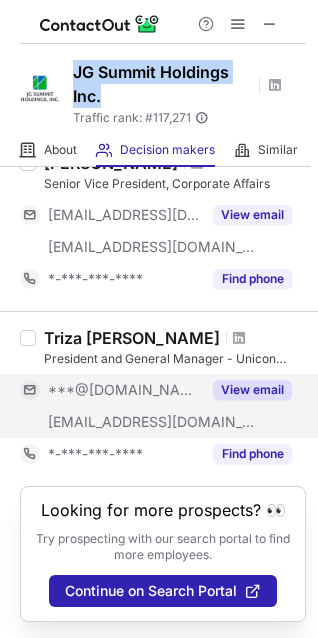 click on "View email" at bounding box center [252, 390] 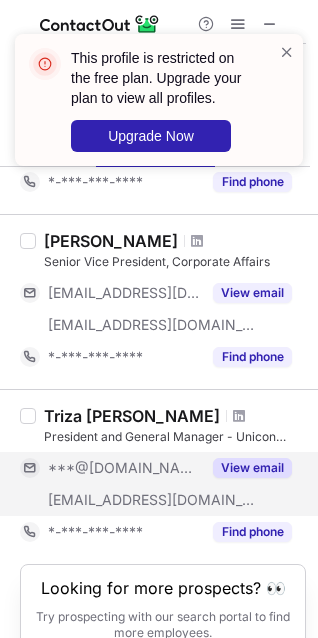 scroll, scrollTop: 1273, scrollLeft: 0, axis: vertical 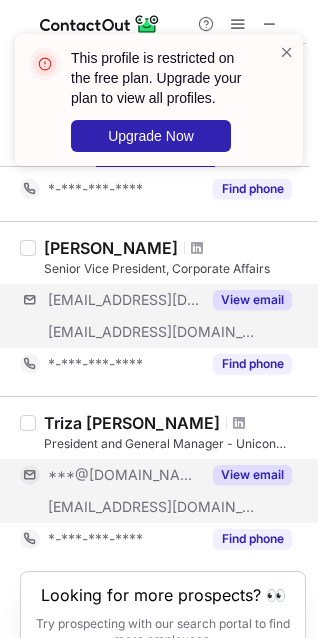 click on "***@post.harvard.edu ***@jgsummit.com.ph View email" at bounding box center [163, 316] 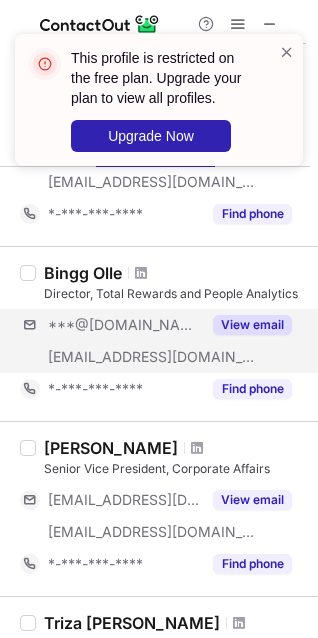 click on "***@gmail.com ***@jgsummit.com.ph View email" at bounding box center (163, 341) 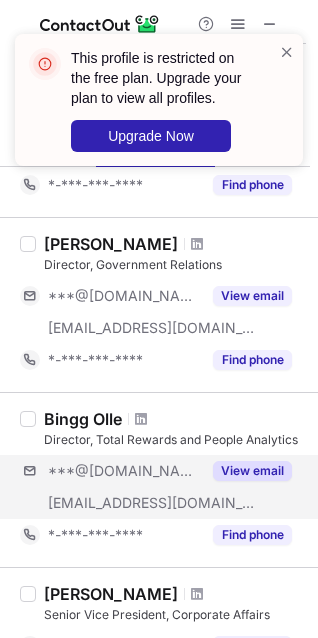 scroll, scrollTop: 873, scrollLeft: 0, axis: vertical 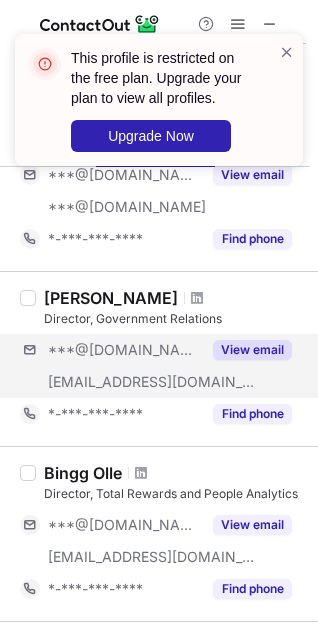 click on "***@gmail.com ***@jgsummit.com.ph View email" at bounding box center (163, 366) 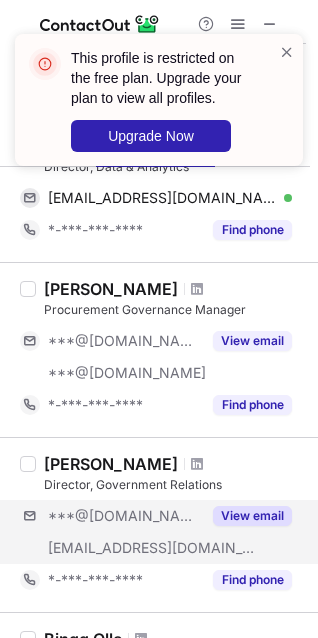 scroll, scrollTop: 673, scrollLeft: 0, axis: vertical 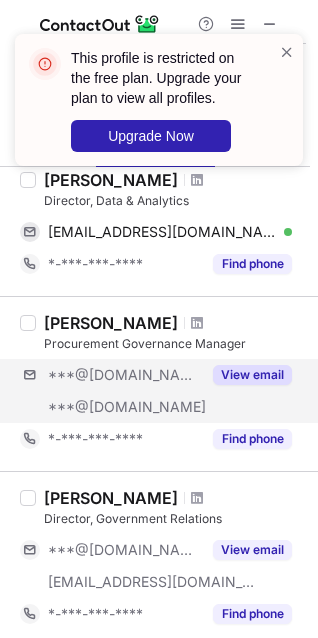 click on "***@gmail.com ***@yahoo.com View email" at bounding box center (163, 391) 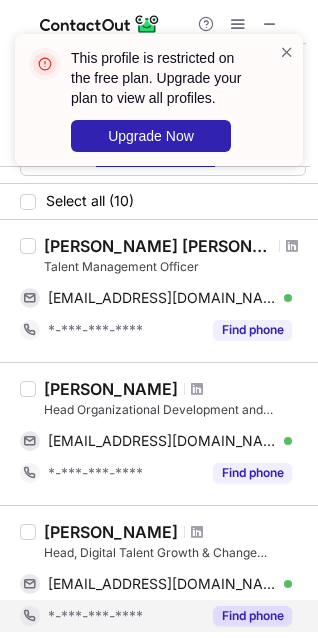 scroll, scrollTop: 0, scrollLeft: 0, axis: both 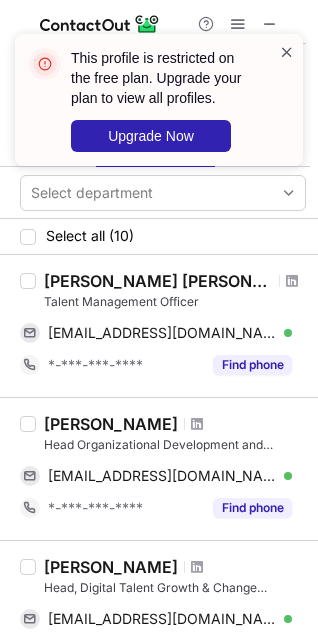 click at bounding box center [287, 52] 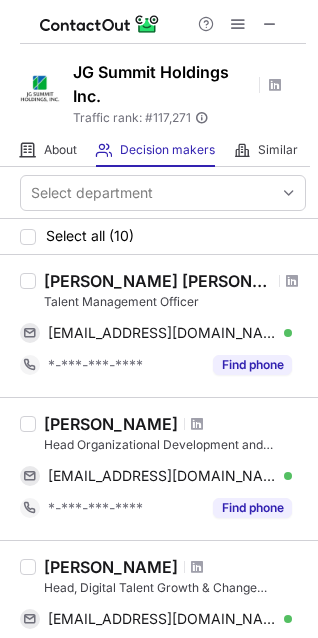 click on "This profile is restricted on the free plan. Upgrade your plan to view all profiles. Upgrade Now" at bounding box center (159, 108) 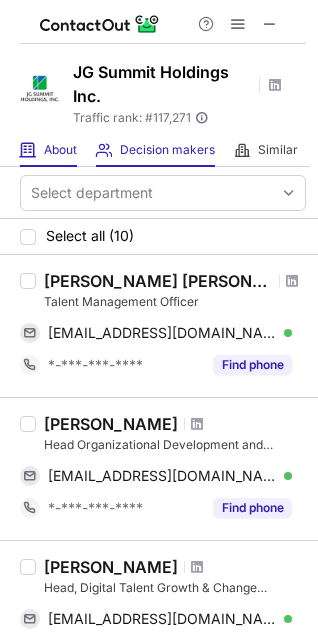 click at bounding box center (28, 150) 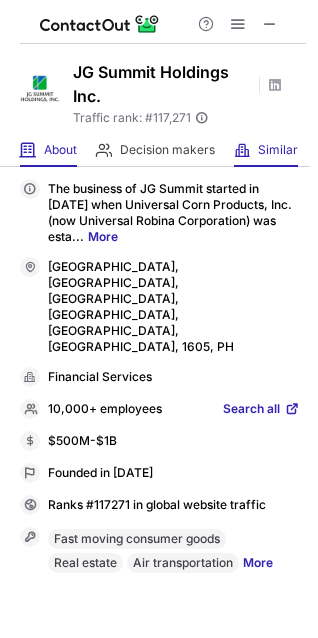 click on "Similar Similar Companies" at bounding box center (266, 150) 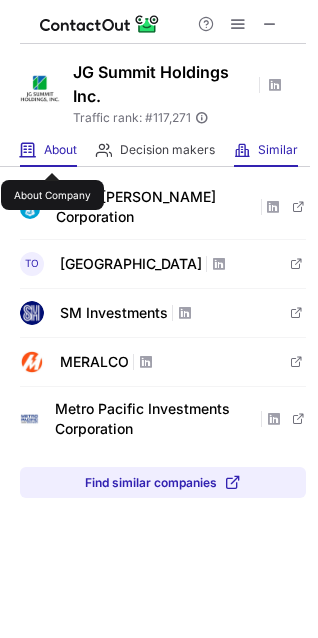click on "About" at bounding box center [60, 150] 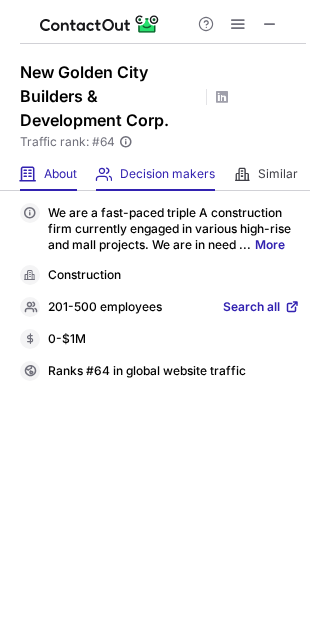 click on "Decision makers View Employees" at bounding box center [155, 174] 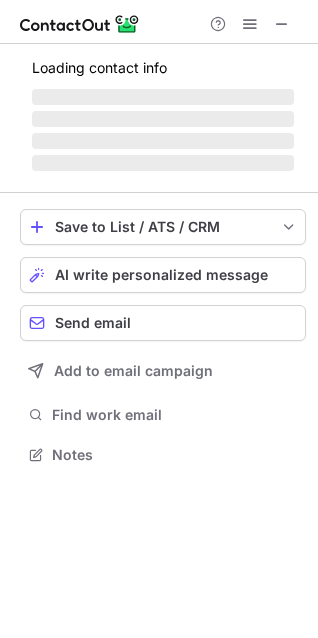 scroll, scrollTop: 10, scrollLeft: 9, axis: both 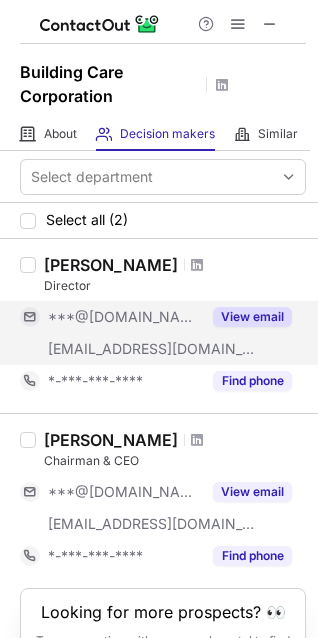 click on "View email" at bounding box center (252, 317) 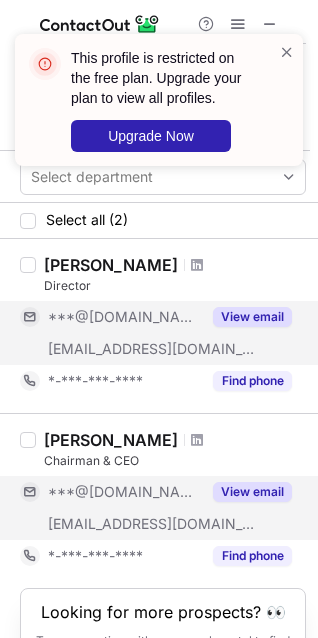 click on "View email" at bounding box center (252, 492) 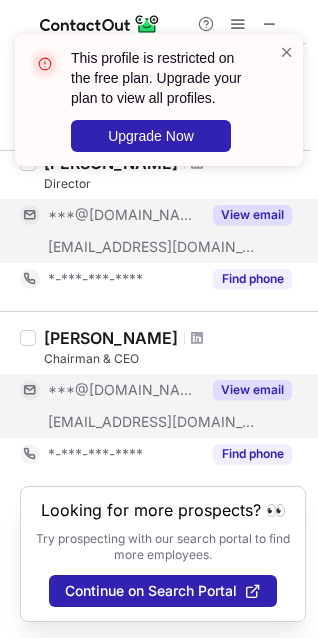 scroll, scrollTop: 119, scrollLeft: 0, axis: vertical 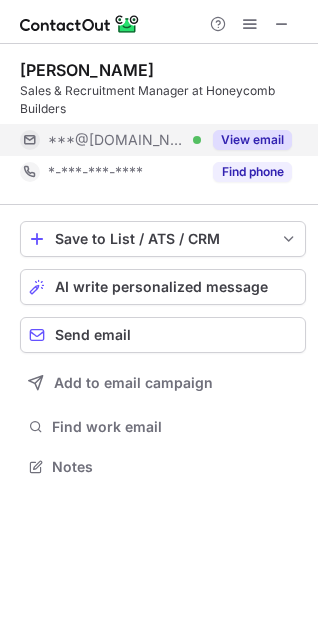 click on "***@[DOMAIN_NAME]" at bounding box center (117, 140) 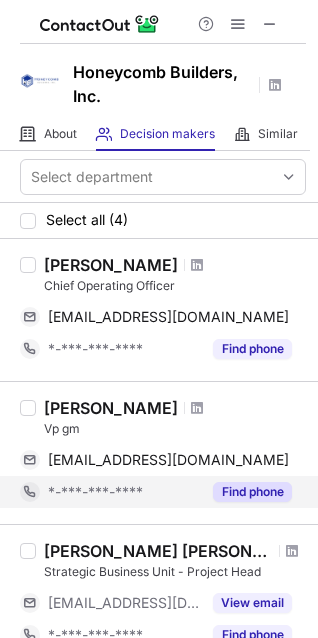 click on "Find phone" at bounding box center [246, 492] 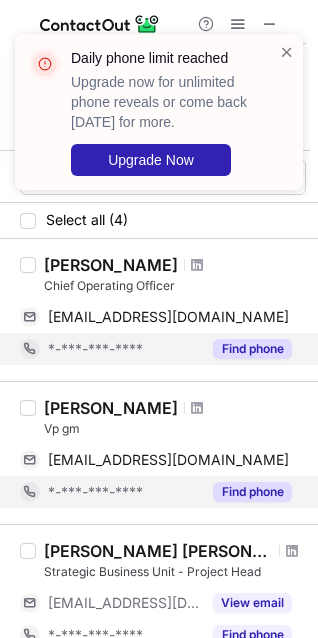 click on "Find phone" at bounding box center (252, 349) 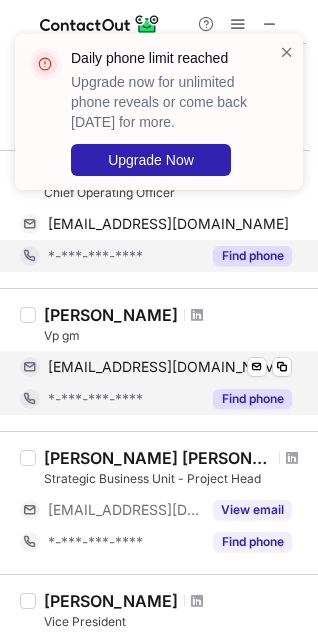 scroll, scrollTop: 100, scrollLeft: 0, axis: vertical 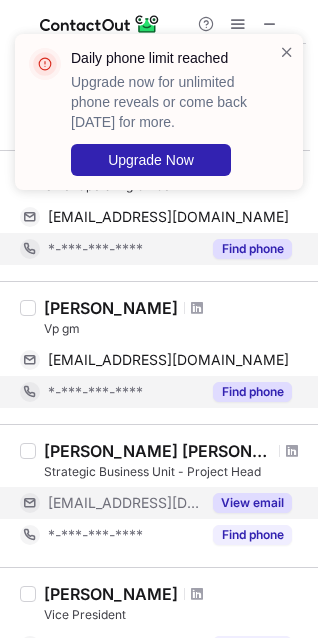 click on "View email" at bounding box center (246, 503) 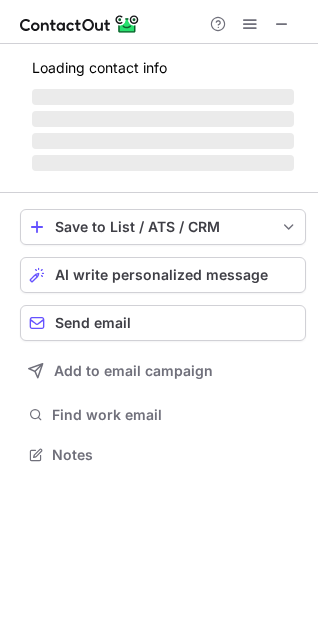 scroll, scrollTop: 10, scrollLeft: 9, axis: both 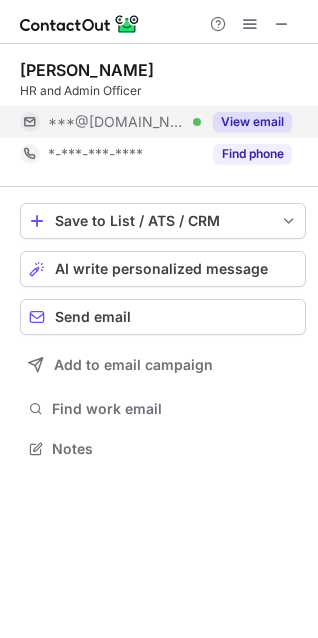 click on "View email" at bounding box center (252, 122) 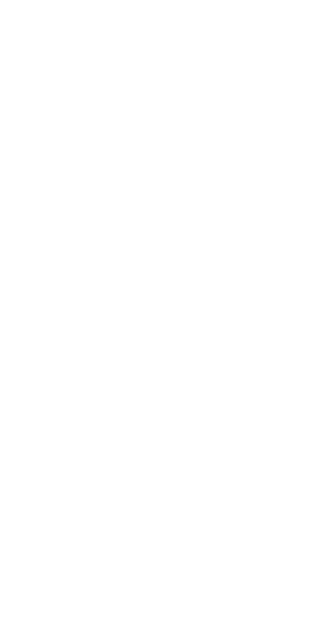 scroll, scrollTop: 0, scrollLeft: 0, axis: both 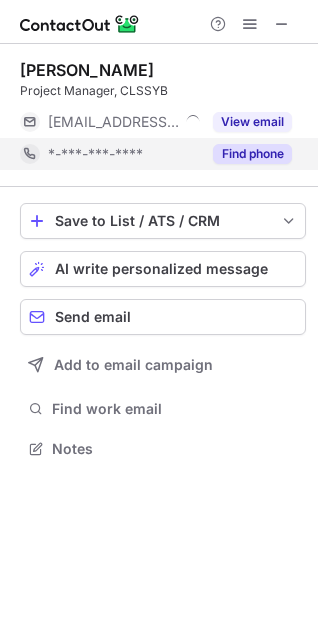 click on "View email" at bounding box center [246, 122] 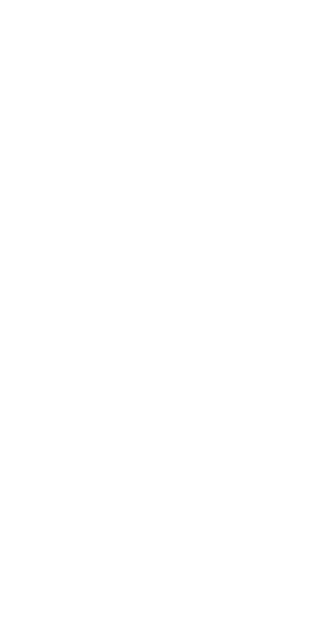 scroll, scrollTop: 0, scrollLeft: 0, axis: both 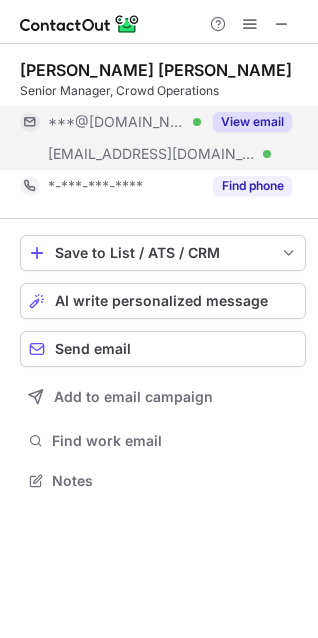 click on "View email" at bounding box center [252, 122] 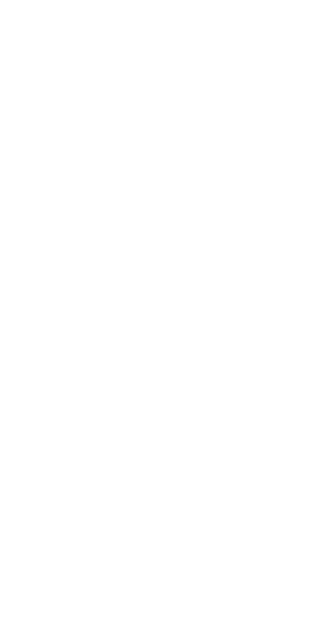 scroll, scrollTop: 0, scrollLeft: 0, axis: both 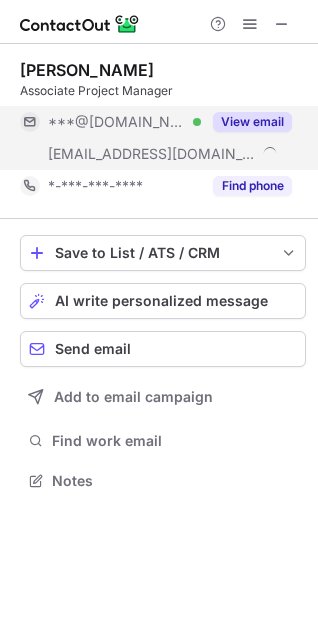 click on "View email" at bounding box center [252, 122] 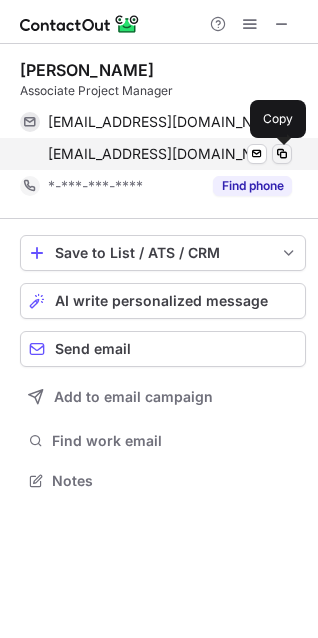 click at bounding box center (282, 154) 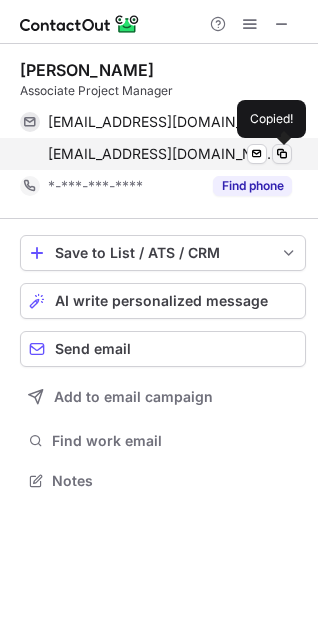 click at bounding box center (282, 154) 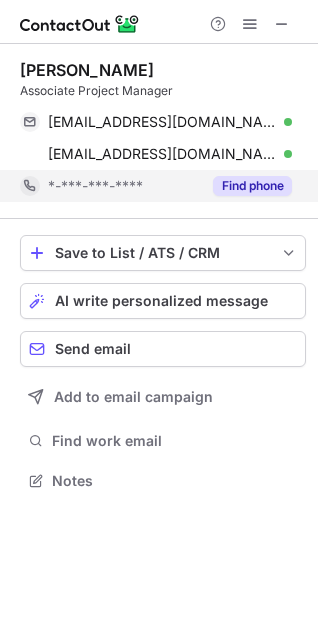 click on "Find phone" at bounding box center [252, 186] 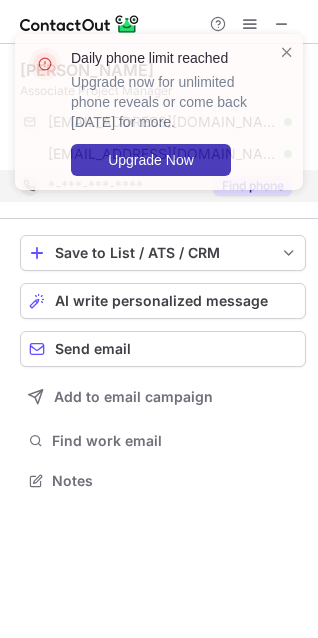 scroll, scrollTop: 466, scrollLeft: 318, axis: both 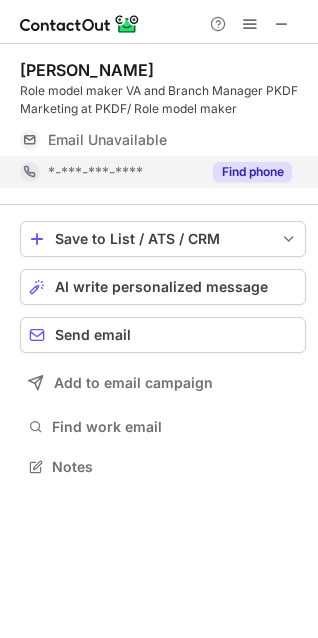 click on "Find phone" at bounding box center [246, 172] 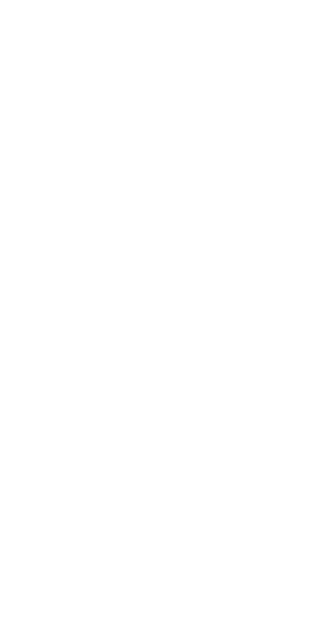 scroll, scrollTop: 0, scrollLeft: 0, axis: both 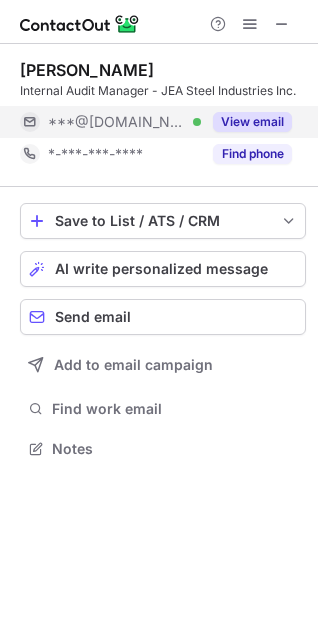 click on "View email" at bounding box center (252, 122) 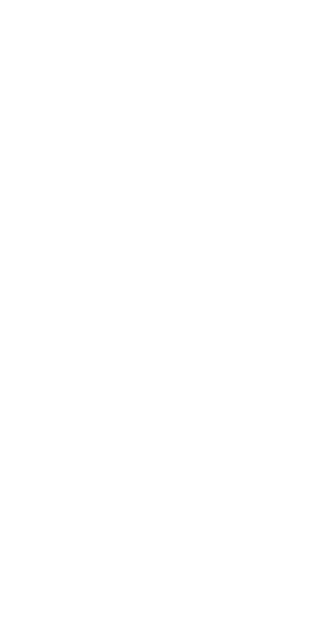 scroll, scrollTop: 0, scrollLeft: 0, axis: both 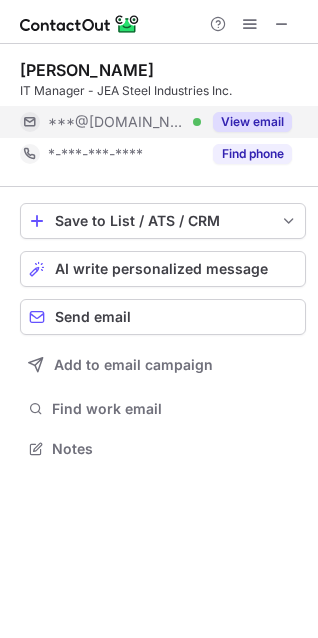 click on "***@[DOMAIN_NAME] Verified" at bounding box center [124, 122] 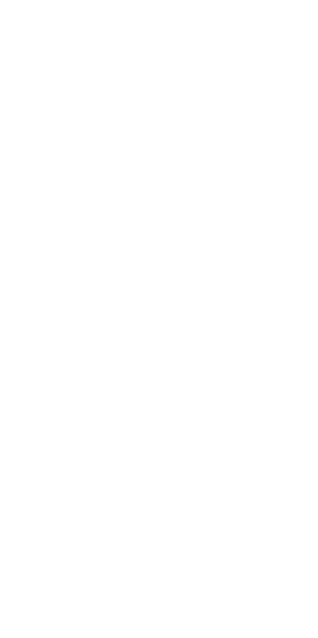 scroll, scrollTop: 0, scrollLeft: 0, axis: both 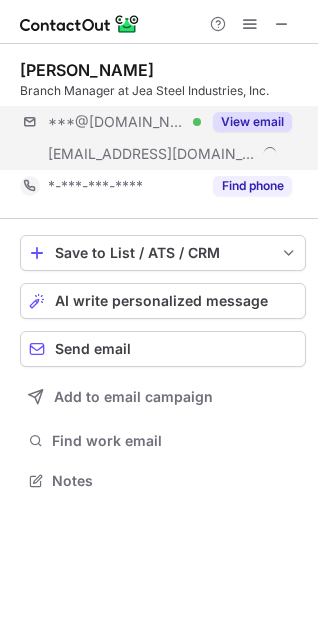 click on "***@[DOMAIN_NAME] Verified [EMAIL_ADDRESS][DOMAIN_NAME] View email" at bounding box center [163, 138] 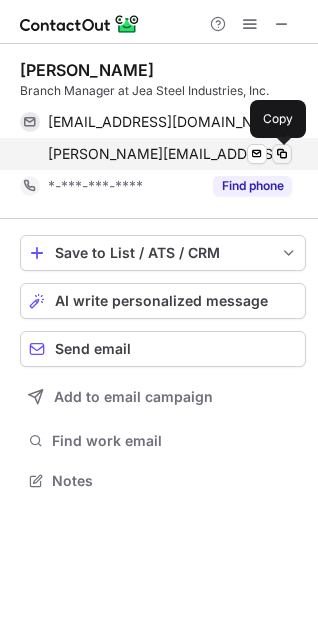 click at bounding box center [282, 154] 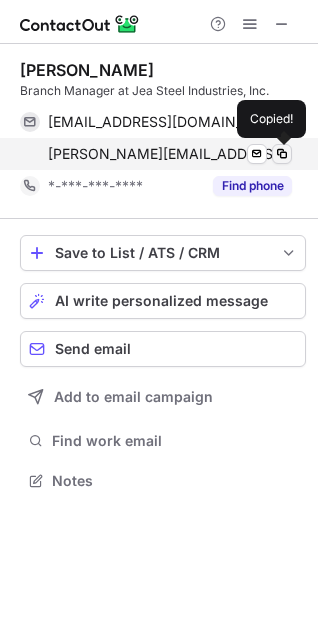 click at bounding box center [282, 154] 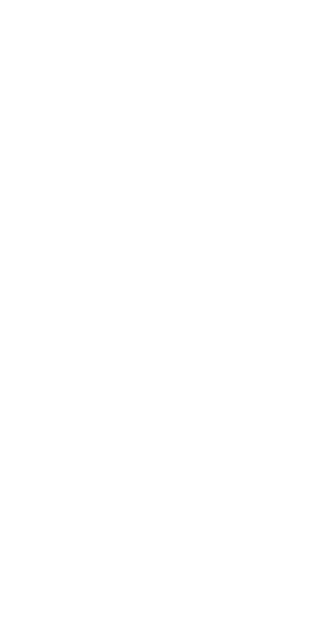 scroll, scrollTop: 0, scrollLeft: 0, axis: both 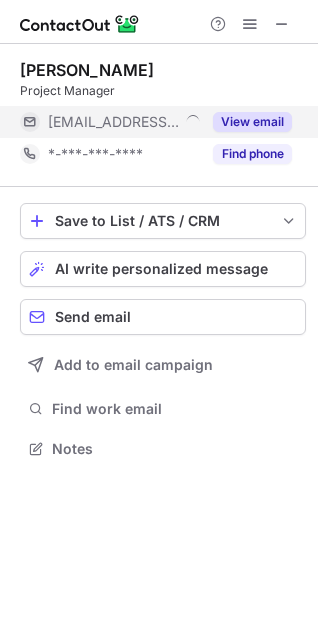 click on "View email" at bounding box center [252, 122] 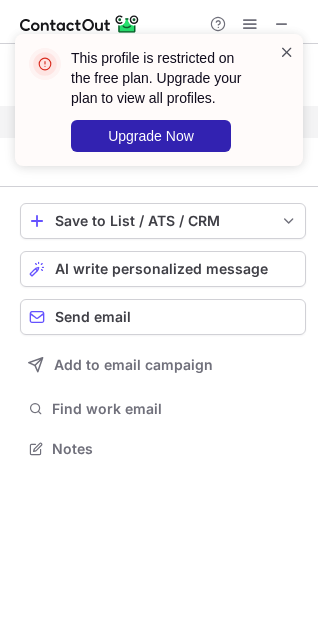 click at bounding box center (287, 52) 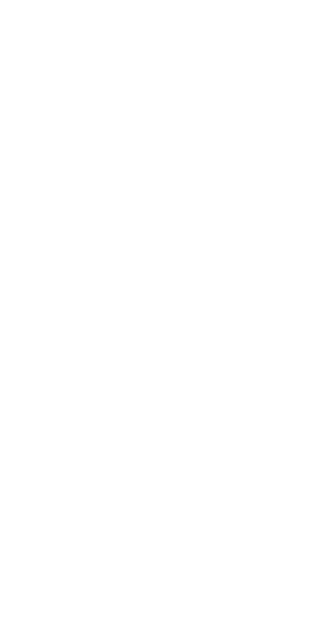 scroll, scrollTop: 0, scrollLeft: 0, axis: both 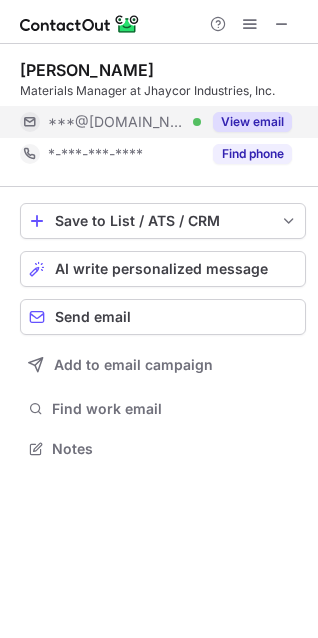click on "View email" at bounding box center (252, 122) 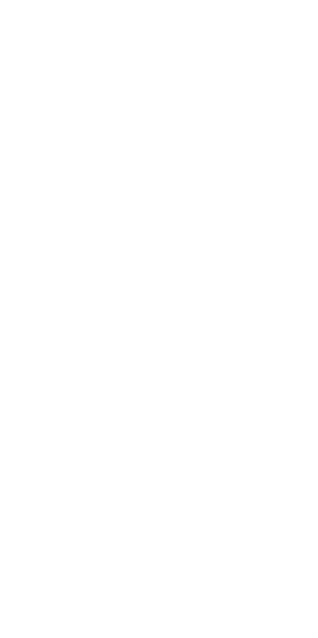 scroll, scrollTop: 0, scrollLeft: 0, axis: both 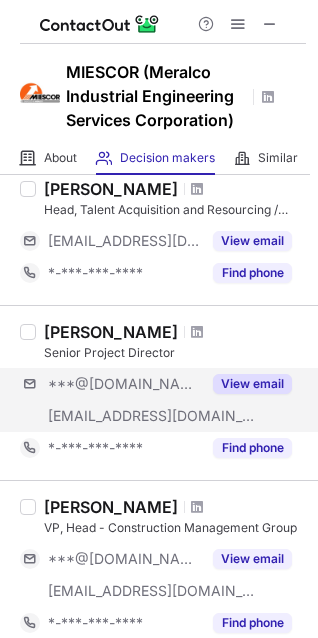 click on "***@yahoo.com ***@miescor.ph View email" at bounding box center [163, 400] 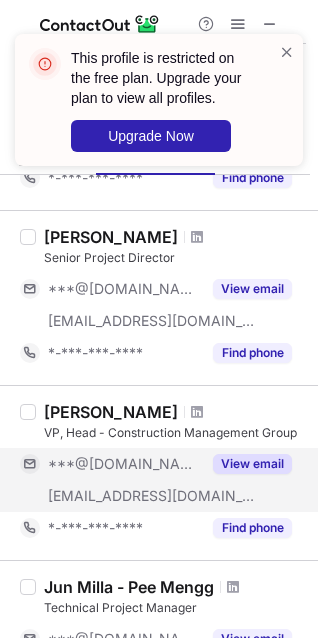 scroll, scrollTop: 200, scrollLeft: 0, axis: vertical 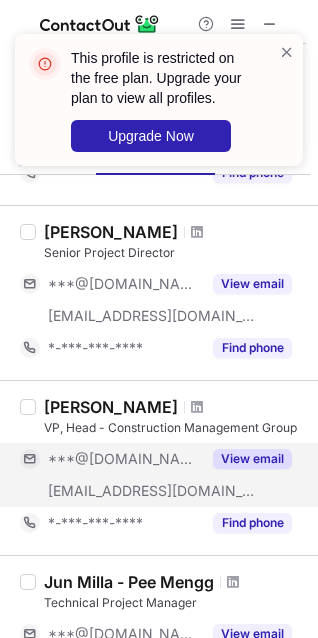 click on "View email" at bounding box center (246, 459) 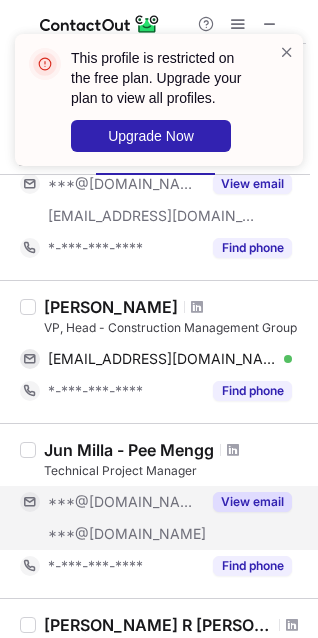 click on "View email" at bounding box center (246, 502) 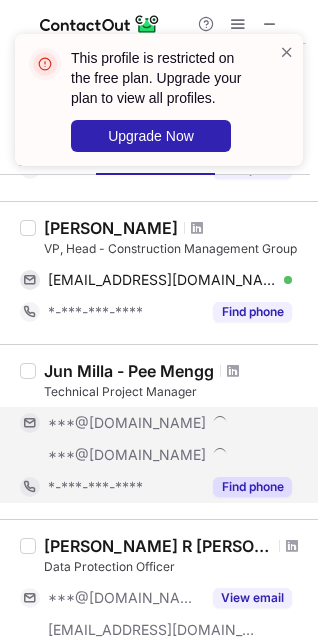 scroll, scrollTop: 400, scrollLeft: 0, axis: vertical 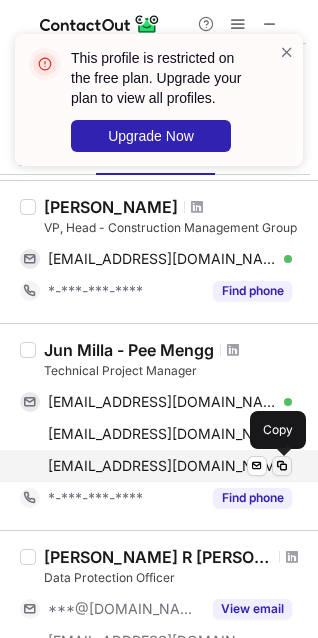 click at bounding box center (282, 466) 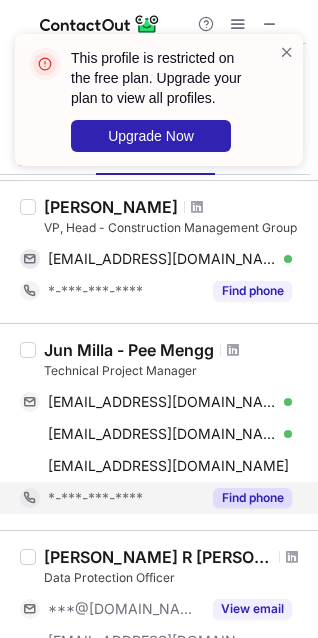 click on "Find phone" at bounding box center [252, 498] 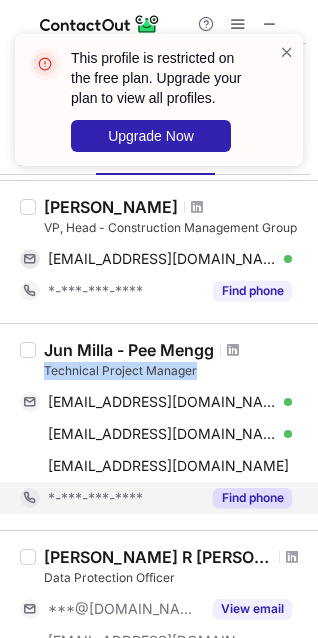 drag, startPoint x: 207, startPoint y: 367, endPoint x: 47, endPoint y: 377, distance: 160.3122 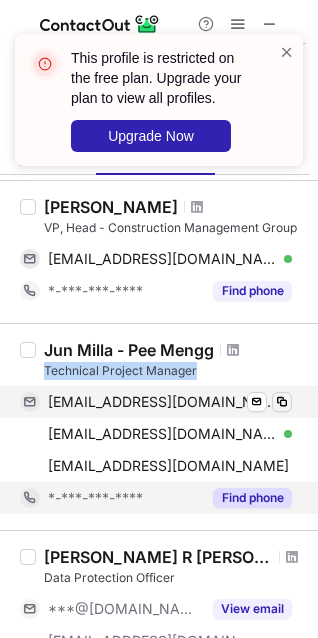 copy on "Technical Project Manager" 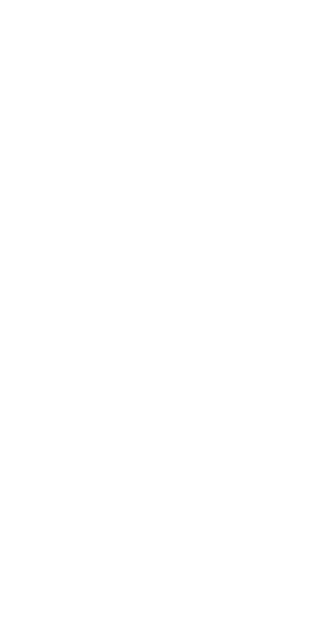 scroll, scrollTop: 0, scrollLeft: 0, axis: both 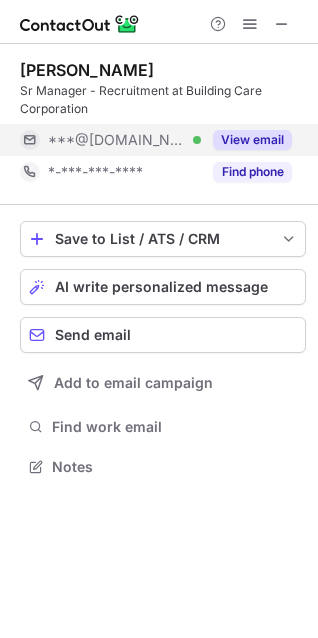 click on "View email" at bounding box center (252, 140) 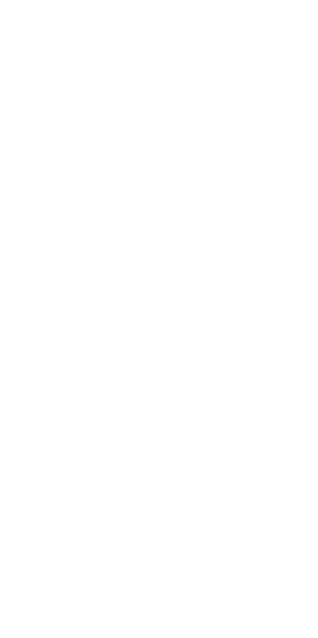 scroll, scrollTop: 0, scrollLeft: 0, axis: both 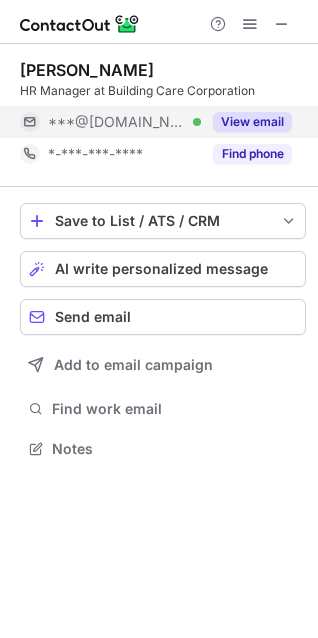 click on "View email" at bounding box center (252, 122) 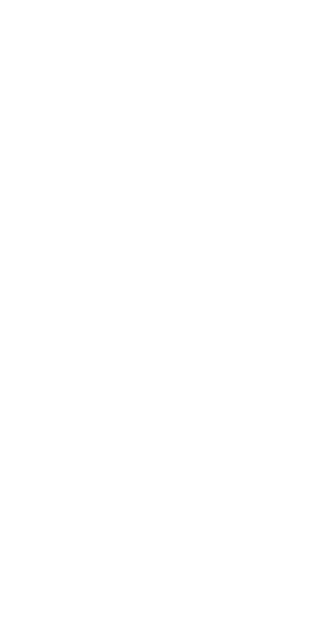 scroll, scrollTop: 0, scrollLeft: 0, axis: both 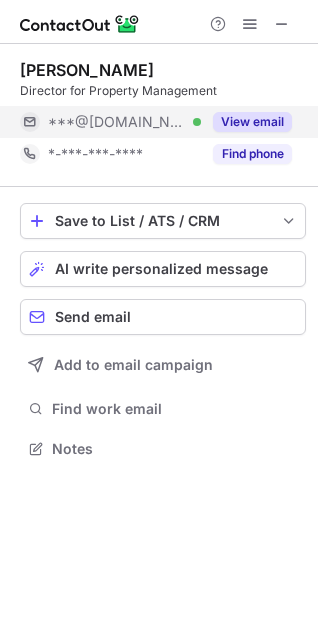 click on "***@[DOMAIN_NAME] Verified" at bounding box center (110, 122) 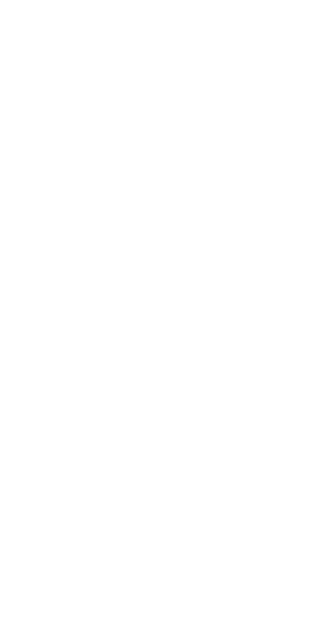 scroll, scrollTop: 0, scrollLeft: 0, axis: both 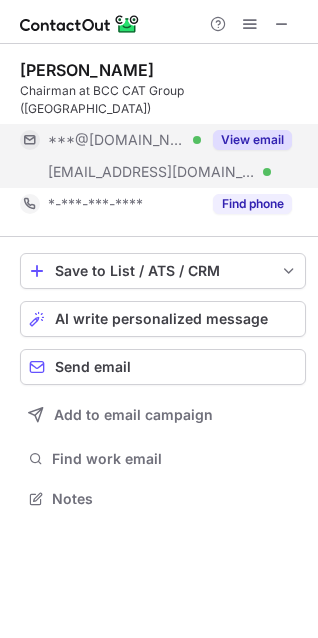 click on "View email" at bounding box center [252, 140] 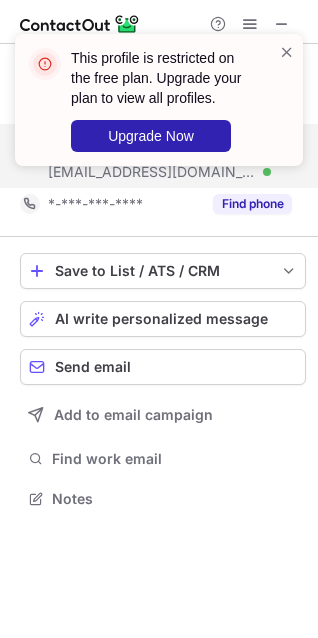 click on "This profile is restricted on the free plan. Upgrade your plan to view all profiles. Upgrade Now" at bounding box center (151, 100) 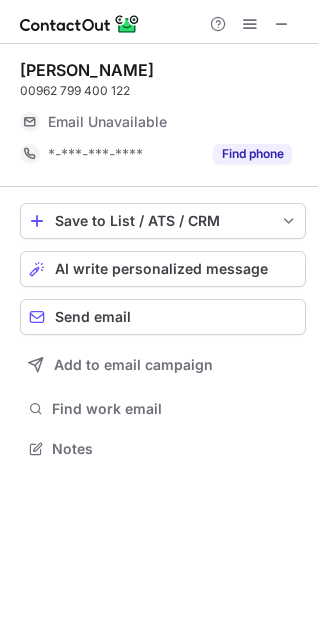 scroll, scrollTop: 434, scrollLeft: 318, axis: both 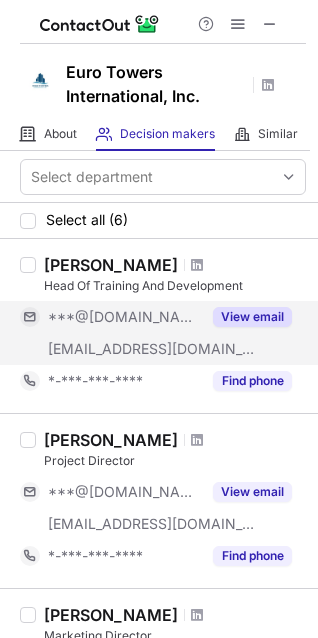 click on "View email" at bounding box center (252, 317) 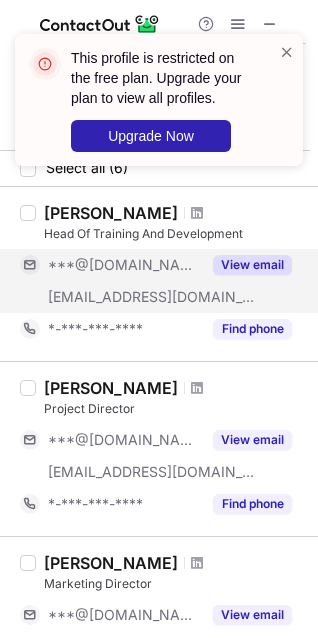 scroll, scrollTop: 100, scrollLeft: 0, axis: vertical 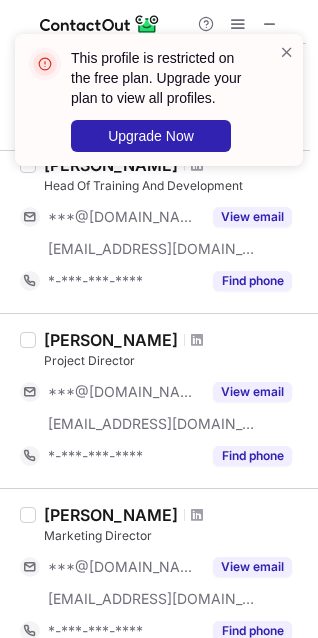 click on "Project Director" at bounding box center (175, 361) 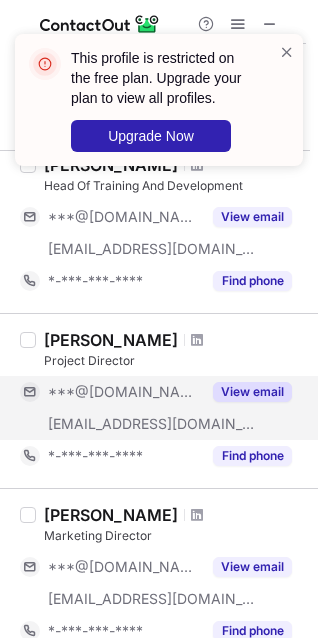 click on "View email" at bounding box center (252, 392) 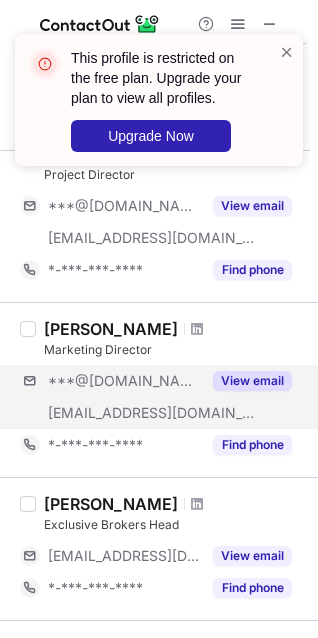 scroll, scrollTop: 300, scrollLeft: 0, axis: vertical 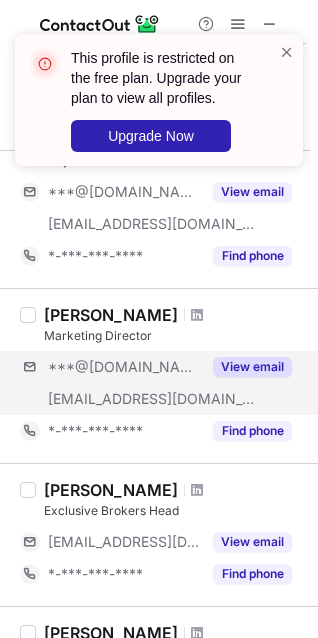 click on "***@yahoo.com ***@eurotowersintl.com View email" at bounding box center (163, 383) 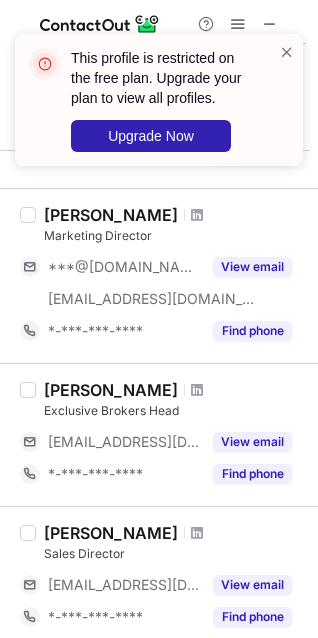 click on "Gloria Canlas Exclusive Brokers Head ***@eurotowersintl.com View email *-***-***-**** Find phone" at bounding box center [171, 435] 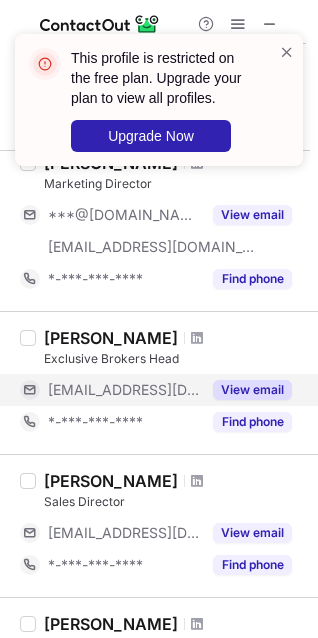scroll, scrollTop: 600, scrollLeft: 0, axis: vertical 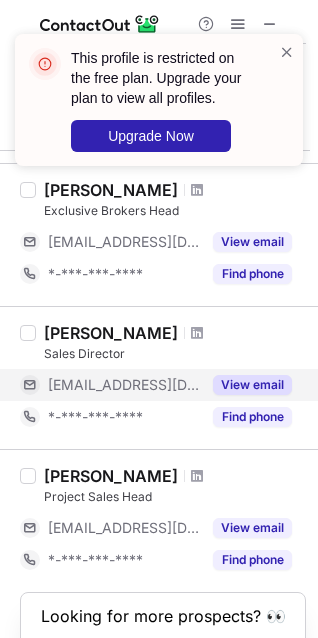 click on "View email" at bounding box center [252, 385] 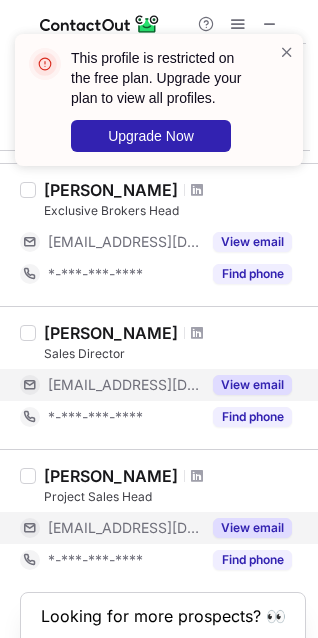 click on "View email" at bounding box center (252, 528) 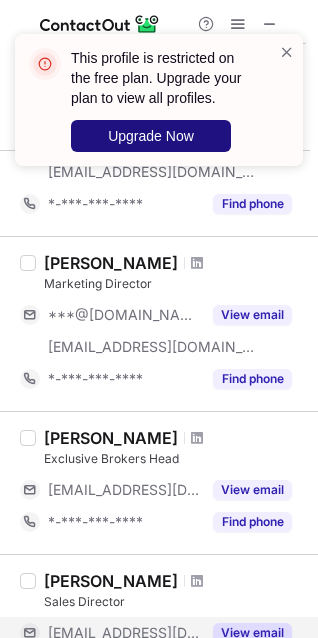 scroll, scrollTop: 322, scrollLeft: 0, axis: vertical 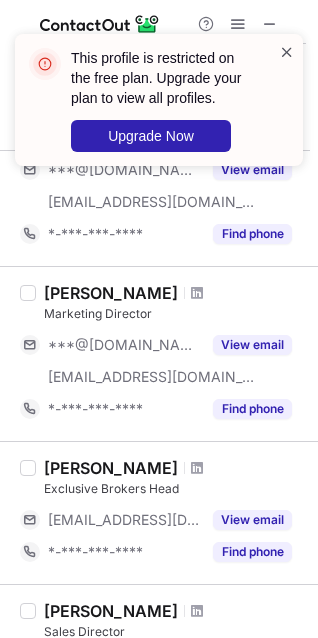 click at bounding box center (287, 52) 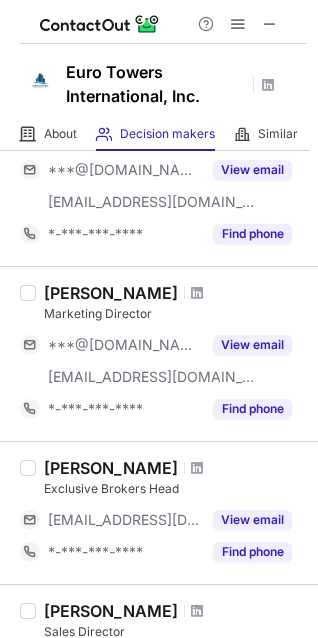 click on "Decision makers View Employees" at bounding box center [155, 134] 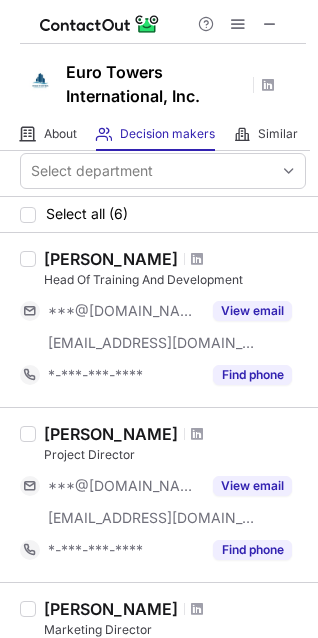 scroll, scrollTop: 0, scrollLeft: 0, axis: both 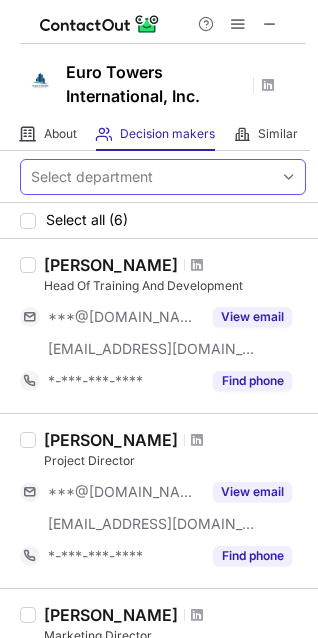 click on "Select department" at bounding box center [147, 177] 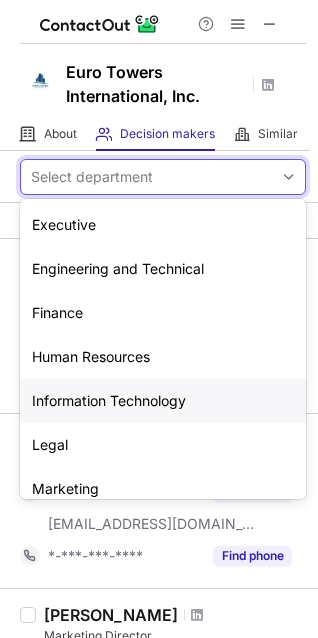 click on "Information Technology" at bounding box center [163, 401] 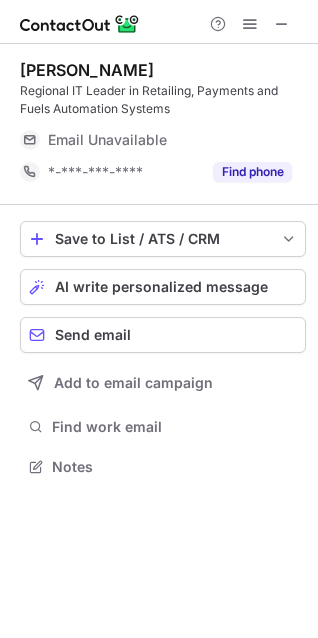scroll, scrollTop: 10, scrollLeft: 9, axis: both 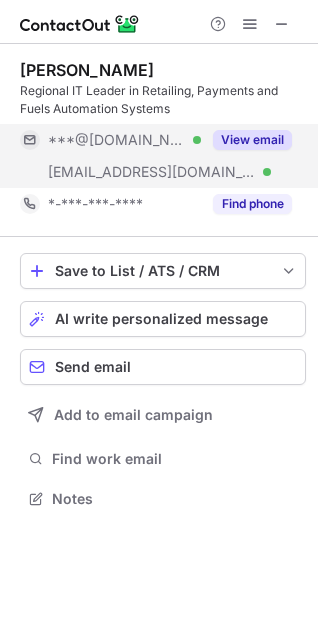 click on "View email" at bounding box center (246, 140) 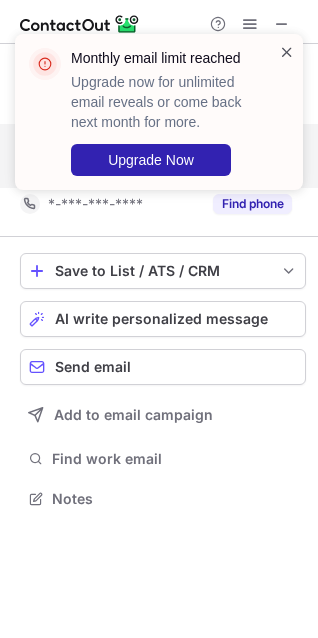 click at bounding box center [287, 52] 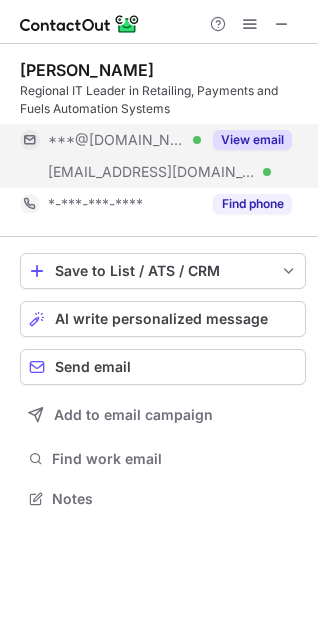 click on "Upgrade Now" at bounding box center (151, 160) 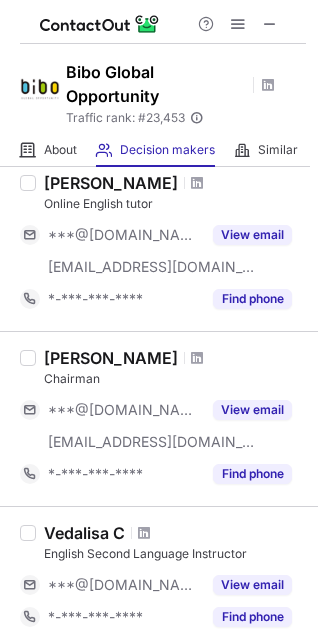 scroll, scrollTop: 300, scrollLeft: 0, axis: vertical 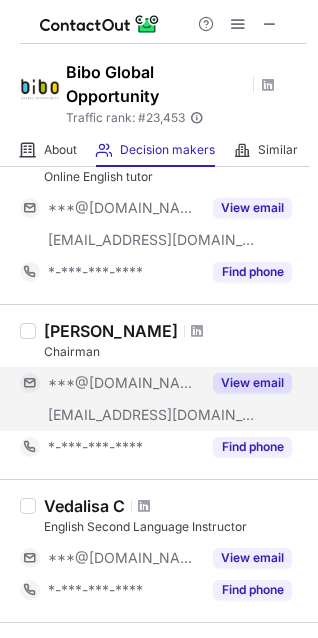 click on "***@engoo.com" at bounding box center (124, 415) 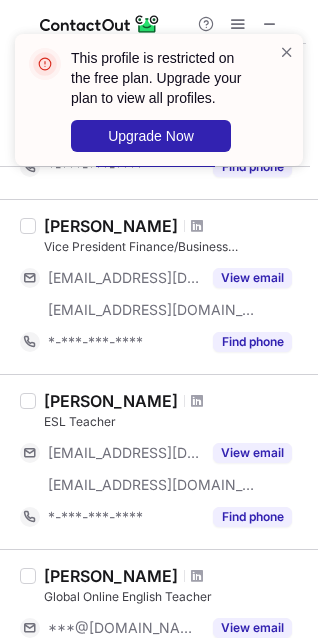scroll, scrollTop: 900, scrollLeft: 0, axis: vertical 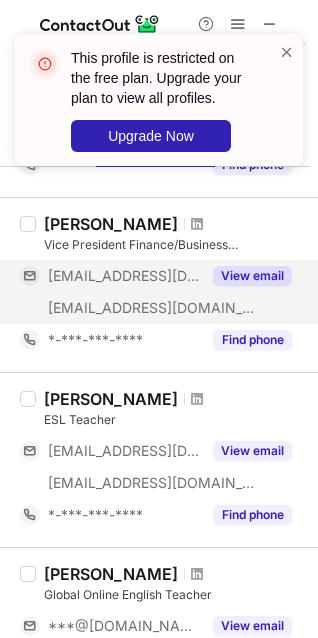 click on "***@bibo.com.ph" at bounding box center (124, 276) 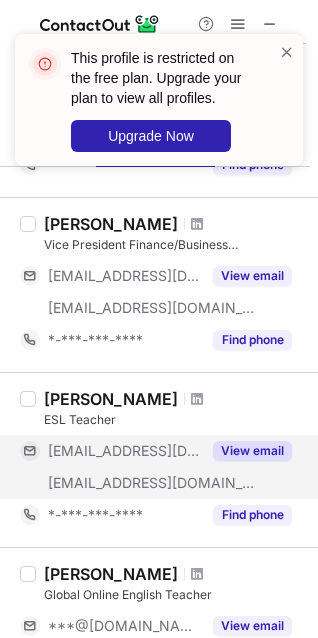 click on "View email" at bounding box center (252, 451) 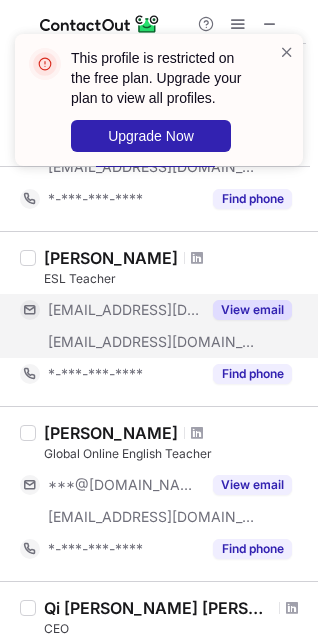 scroll, scrollTop: 1100, scrollLeft: 0, axis: vertical 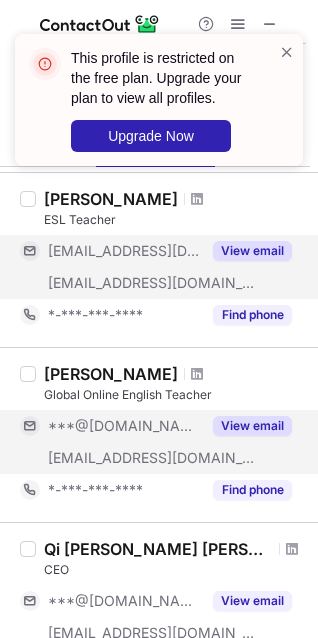 click on "View email" at bounding box center (246, 426) 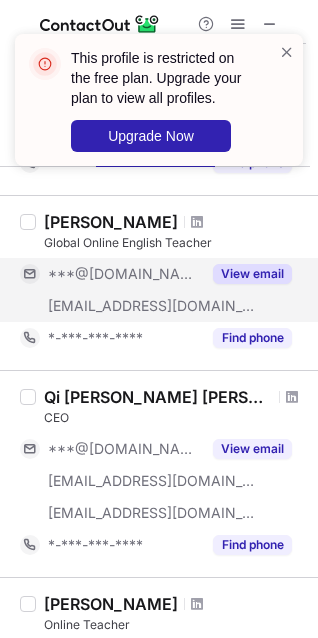 scroll, scrollTop: 1300, scrollLeft: 0, axis: vertical 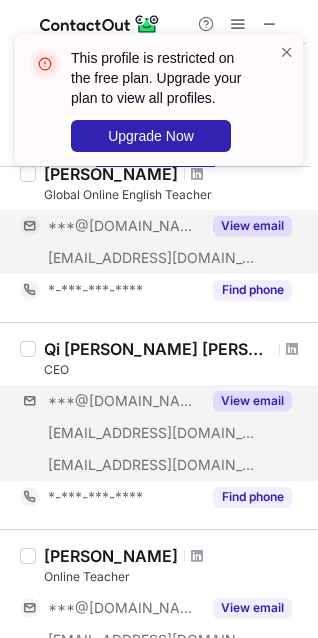 click on "***@gmail.com ***@hotmail.co.jp ***@engoo.com View email" at bounding box center (163, 433) 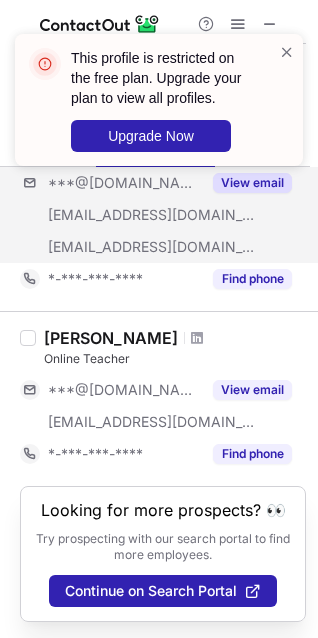 scroll, scrollTop: 1533, scrollLeft: 0, axis: vertical 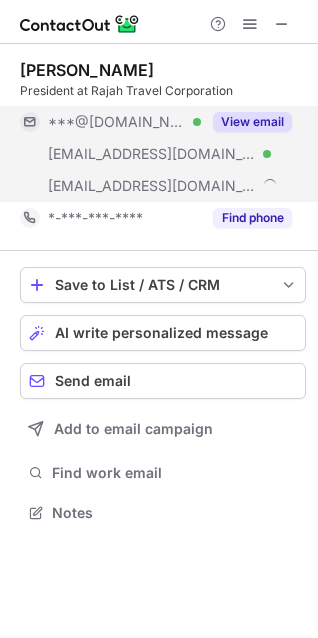 click on "View email" at bounding box center (246, 122) 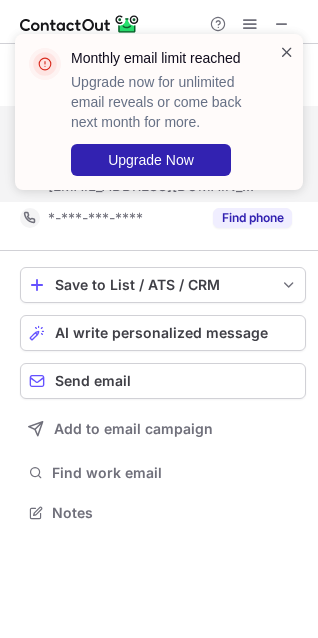 click at bounding box center [287, 52] 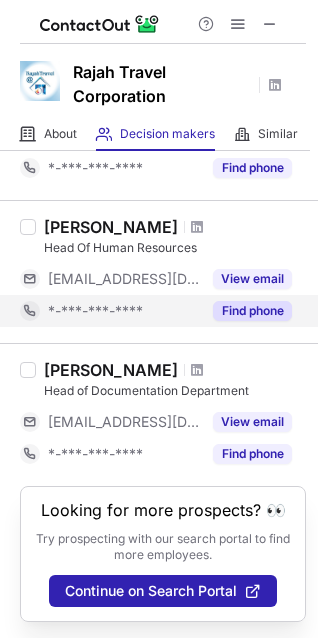 scroll, scrollTop: 1261, scrollLeft: 0, axis: vertical 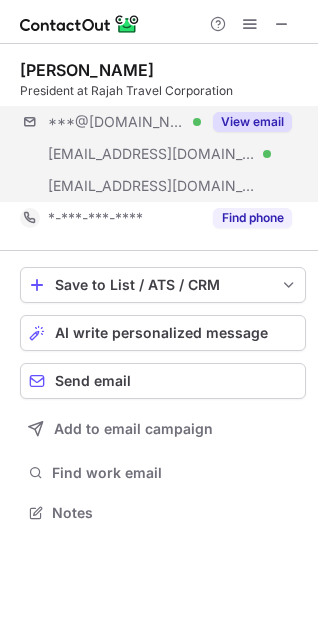 click on "***@yahoo.com Verified ***@rajahtours.com Verified ***@rajahtravel.com View email" at bounding box center [163, 154] 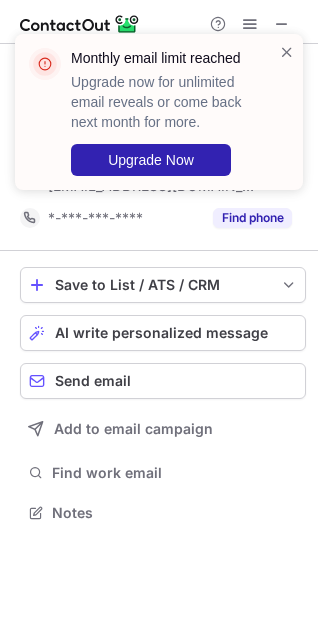 scroll, scrollTop: 440, scrollLeft: 318, axis: both 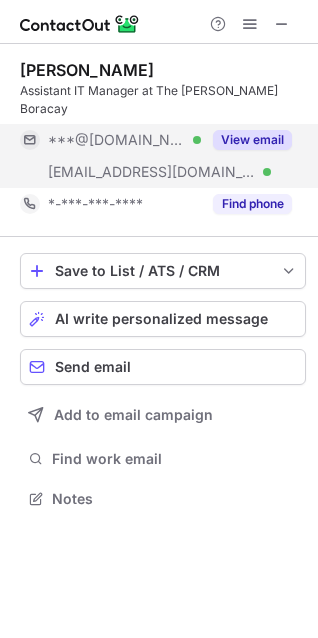click on "View email" at bounding box center [252, 140] 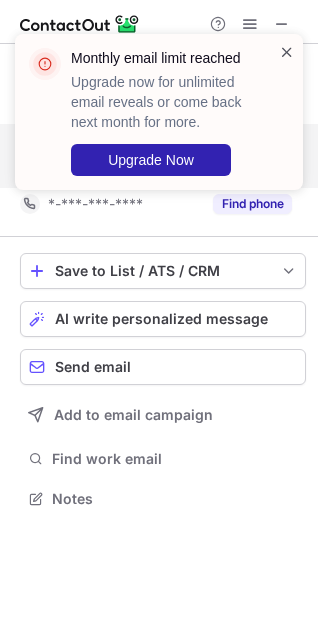 click at bounding box center (287, 52) 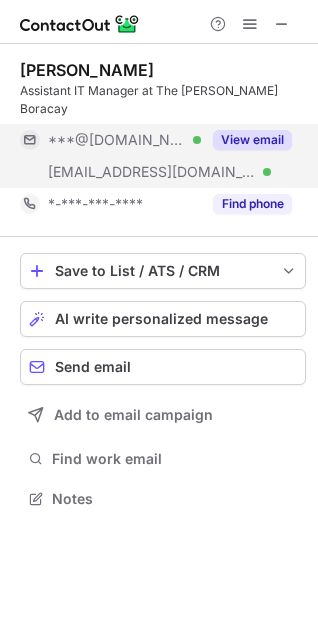 click on "Monthly email limit reached Upgrade now for unlimited email reveals or come back next month for more. Upgrade Now" at bounding box center (172, 112) 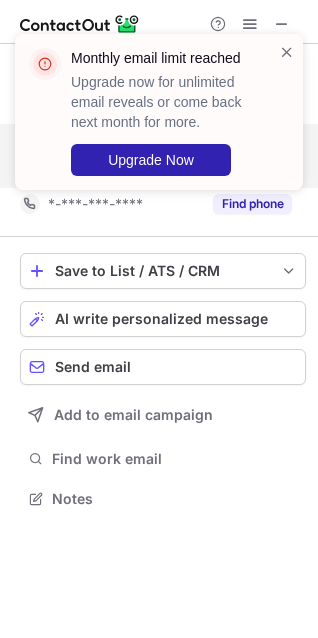 click on "Monthly email limit reached Upgrade now for unlimited email reveals or come back next month for more. Upgrade Now" at bounding box center (172, 112) 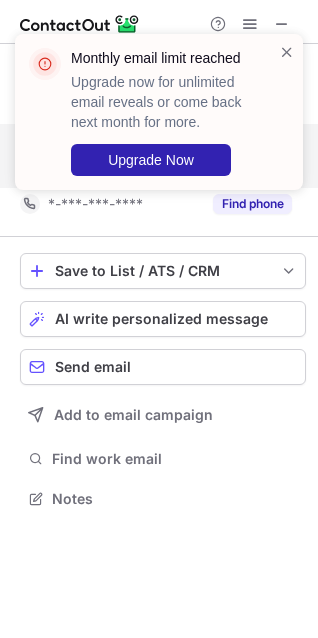 click on "Monthly email limit reached Upgrade now for unlimited email reveals or come back next month for more. Upgrade Now" at bounding box center [151, 112] 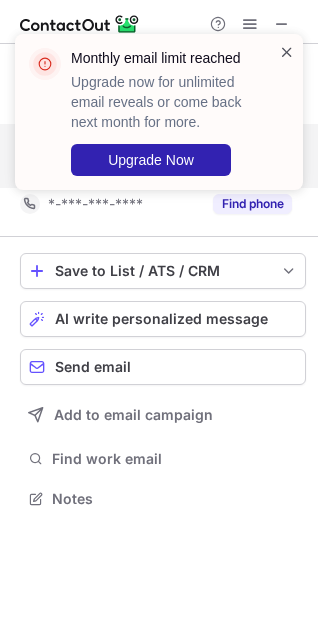 click at bounding box center (287, 52) 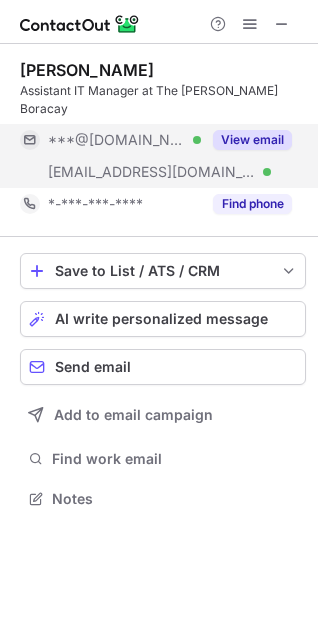 scroll, scrollTop: 440, scrollLeft: 318, axis: both 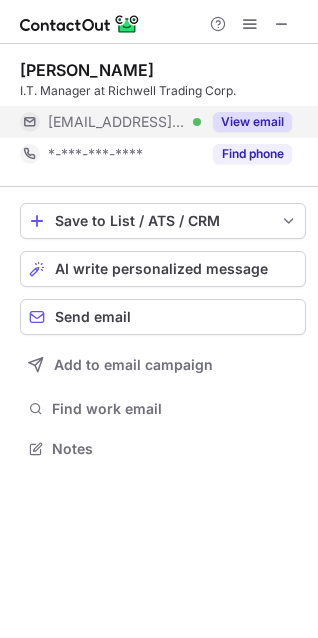 click on "View email" at bounding box center (246, 122) 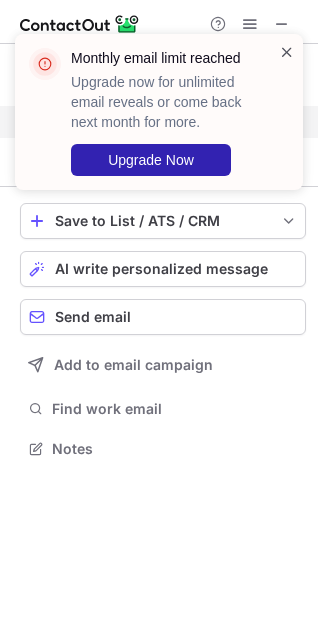 click at bounding box center [287, 52] 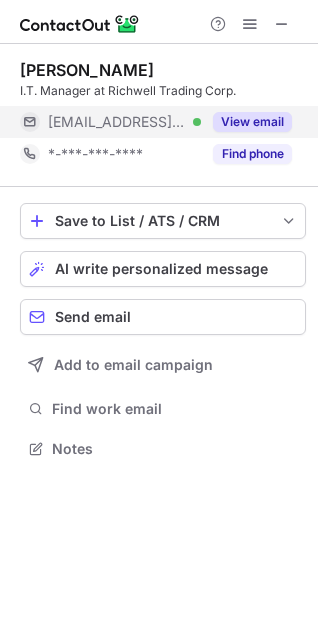 scroll, scrollTop: 440, scrollLeft: 318, axis: both 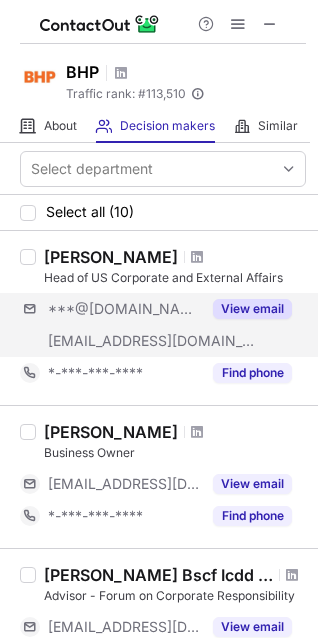 click on "***@gmail.com ***@bhp.com View email" at bounding box center [163, 325] 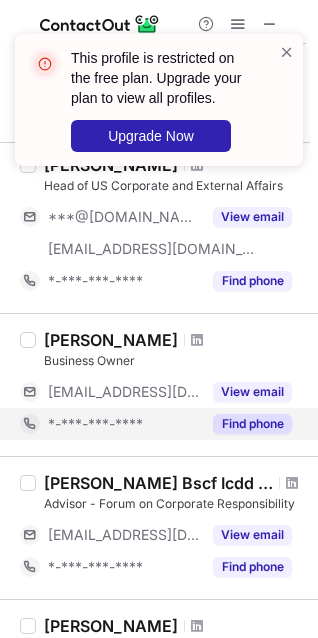 scroll, scrollTop: 100, scrollLeft: 0, axis: vertical 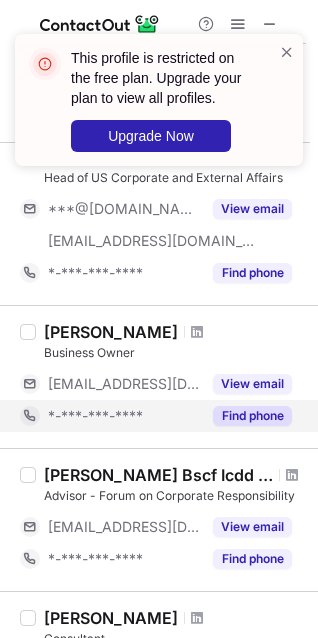 click on "*-***-***-****" at bounding box center [110, 416] 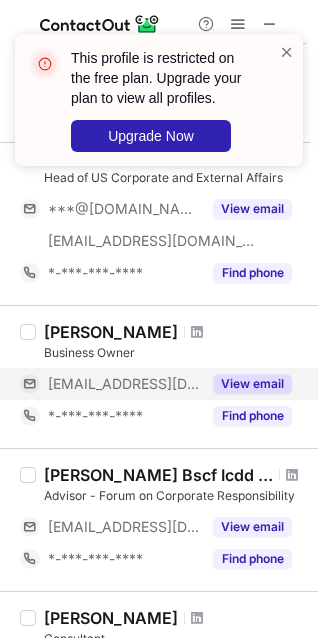 click on "***@bhpzone.pl" at bounding box center (110, 384) 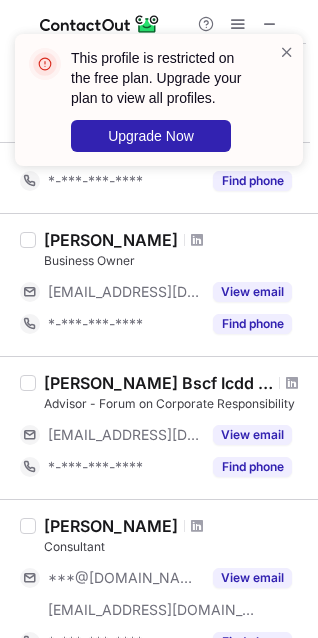 scroll, scrollTop: 200, scrollLeft: 0, axis: vertical 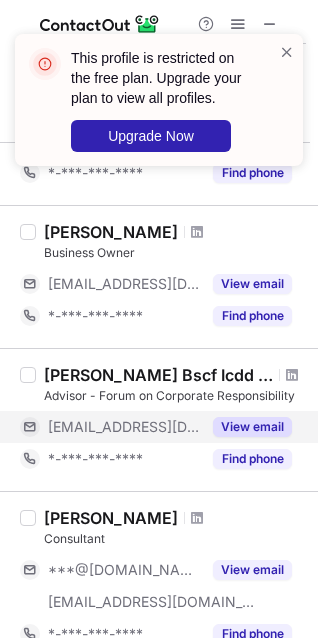click on "***@mokwateh.com" at bounding box center [124, 427] 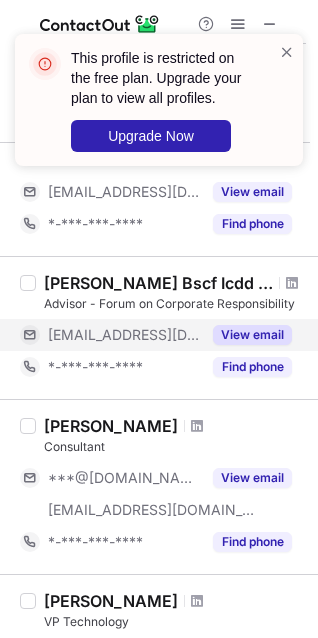 scroll, scrollTop: 300, scrollLeft: 0, axis: vertical 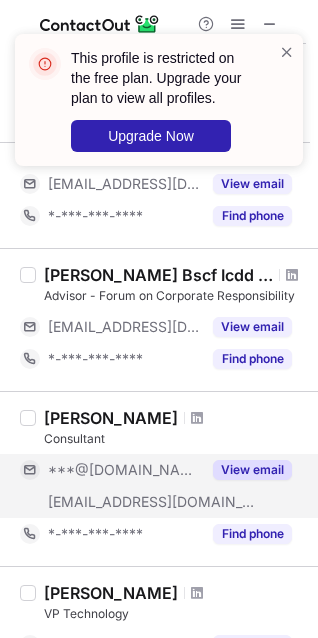 click on "View email" at bounding box center (246, 470) 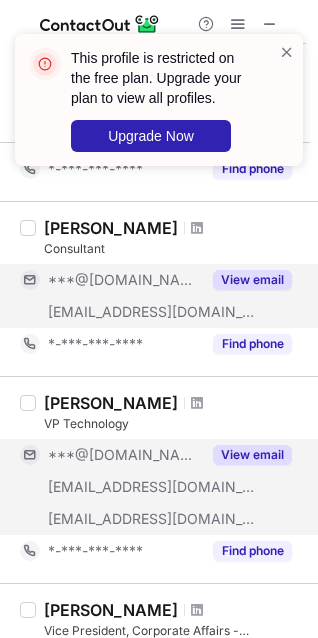 scroll, scrollTop: 500, scrollLeft: 0, axis: vertical 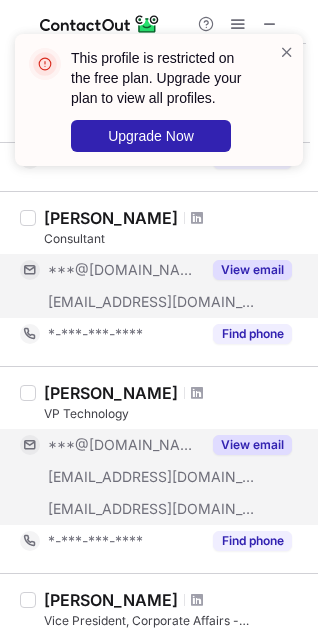 click on "***@gmail.com" at bounding box center [110, 445] 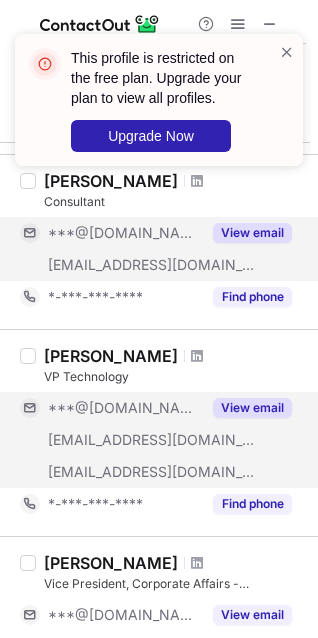 scroll, scrollTop: 700, scrollLeft: 0, axis: vertical 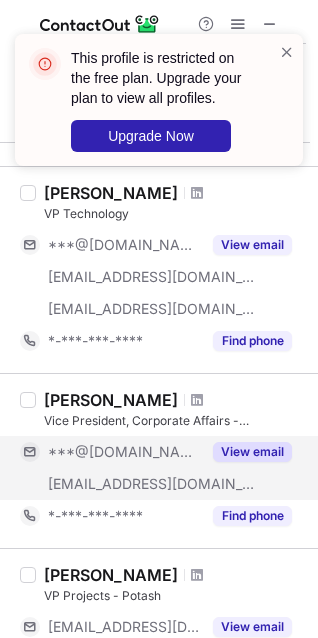 click on "***@yahoo.com" at bounding box center (124, 452) 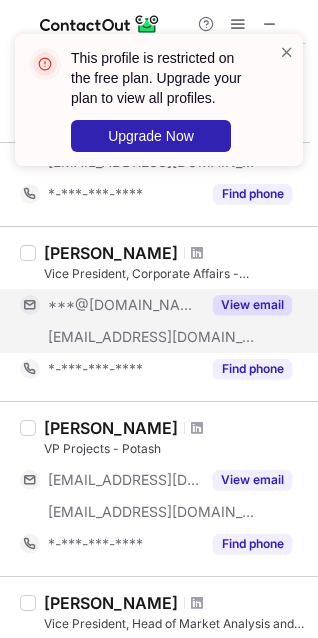 scroll, scrollTop: 900, scrollLeft: 0, axis: vertical 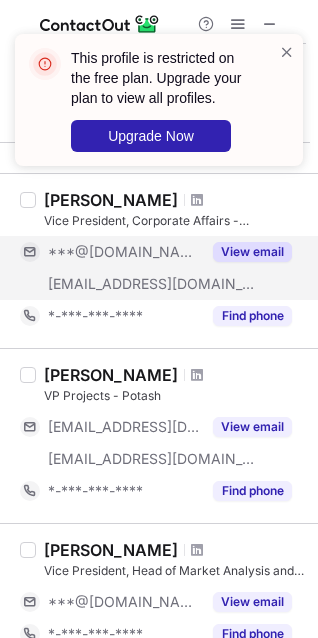 click on "***@bhp.com" at bounding box center [124, 459] 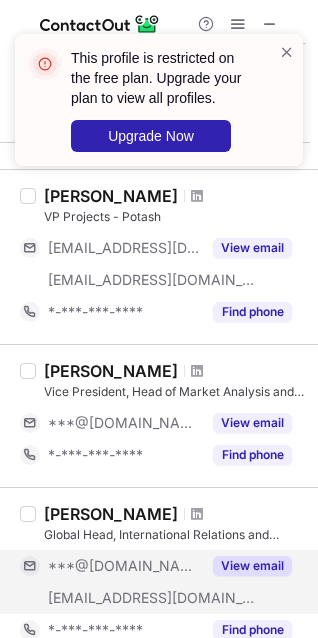 scroll, scrollTop: 1200, scrollLeft: 0, axis: vertical 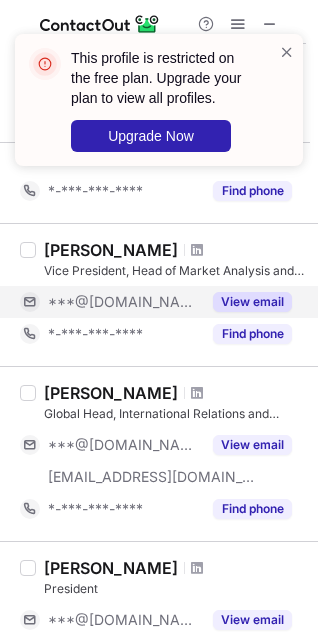 click on "***@gmail.com" at bounding box center [110, 302] 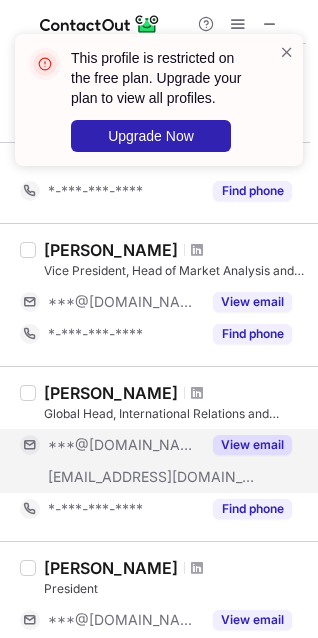 click on "View email" at bounding box center [252, 445] 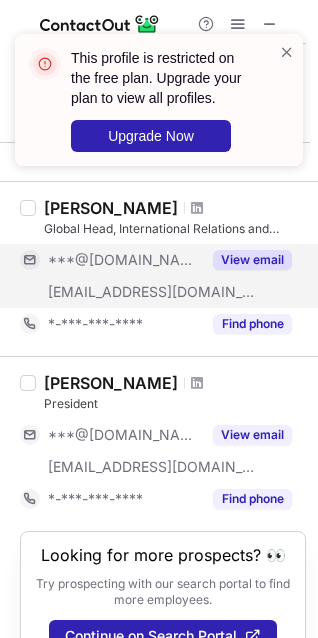 scroll, scrollTop: 1445, scrollLeft: 0, axis: vertical 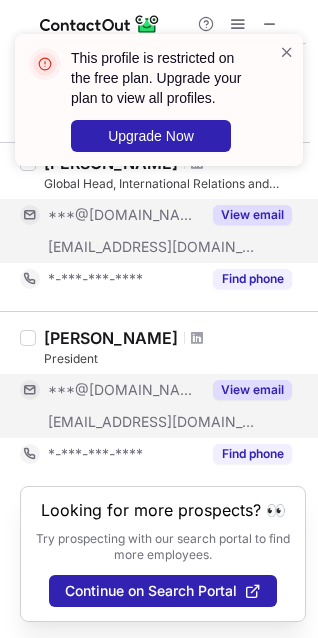 click on "***@gmail.com" at bounding box center [124, 390] 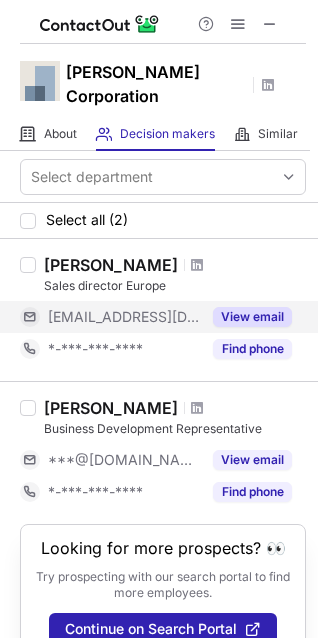 click on "View email" at bounding box center (252, 317) 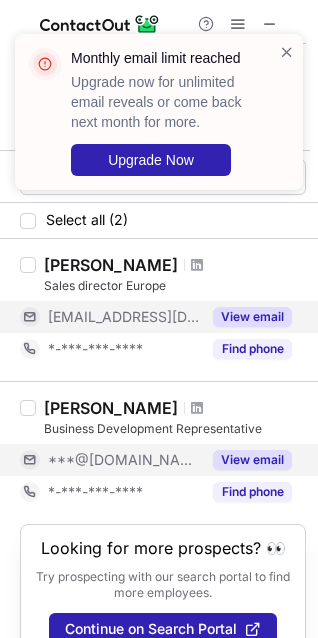 click on "View email" at bounding box center [252, 460] 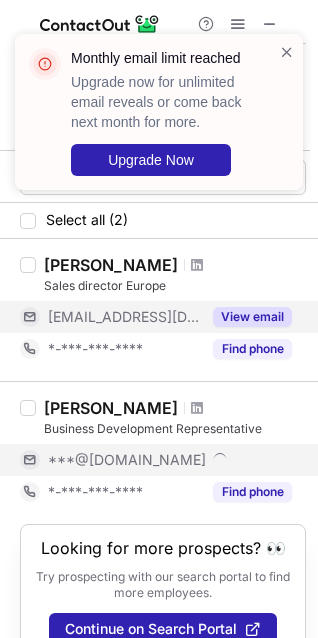 scroll, scrollTop: 55, scrollLeft: 0, axis: vertical 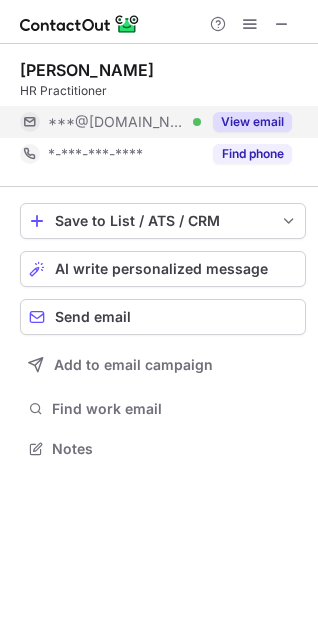 click on "***@yahoo.com" at bounding box center [117, 122] 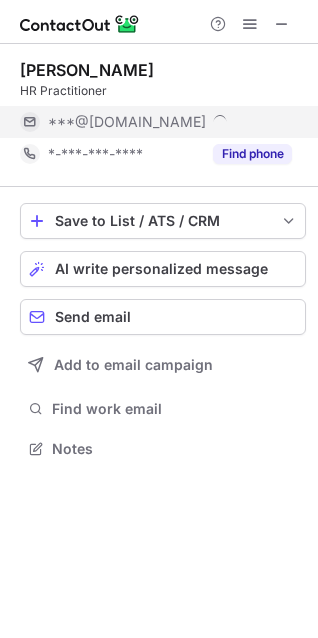 click on "***@yahoo.com" at bounding box center (170, 122) 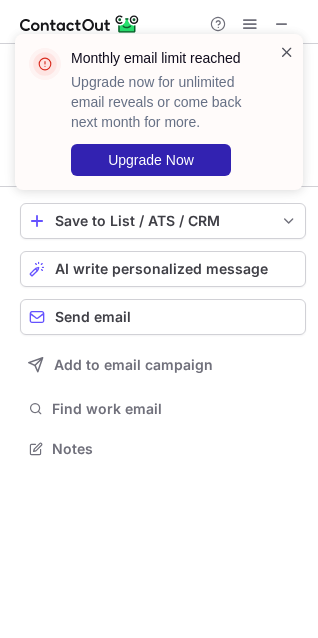click at bounding box center [287, 52] 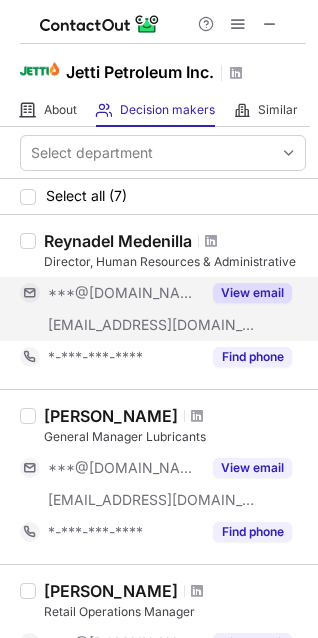 click on "***@gmail.com" at bounding box center (124, 293) 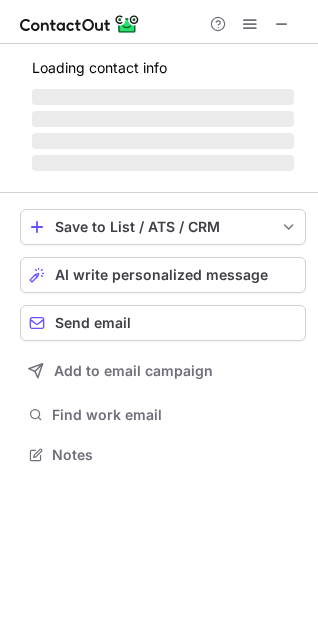 scroll, scrollTop: 10, scrollLeft: 9, axis: both 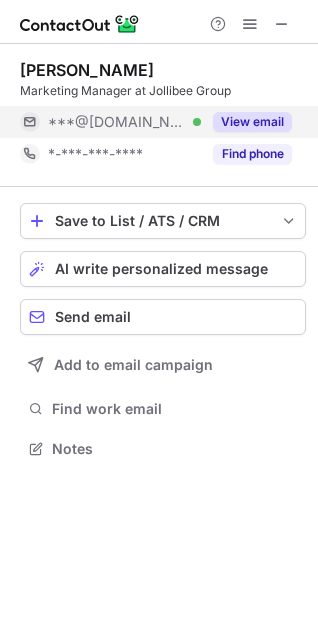 click on "View email" at bounding box center [252, 122] 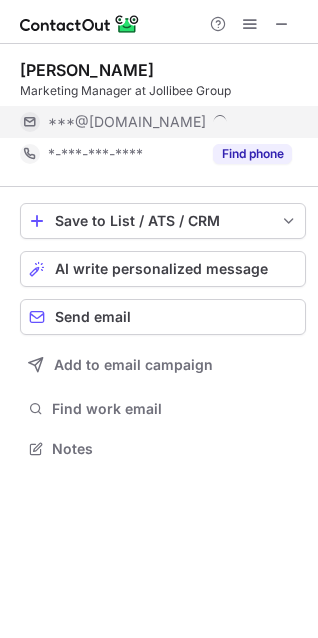 click on "***@gmail.com" at bounding box center (156, 122) 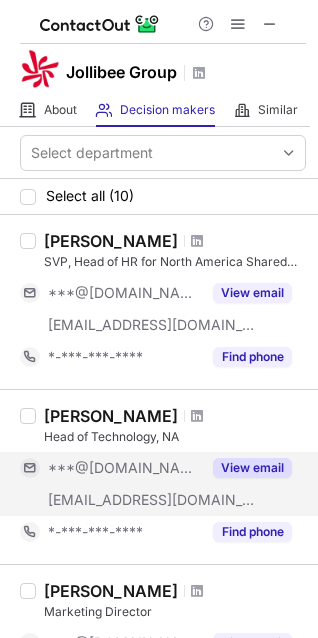 click on "***@aol.com" at bounding box center [124, 468] 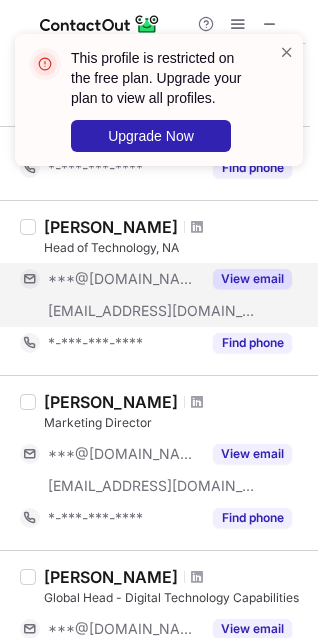 scroll, scrollTop: 300, scrollLeft: 0, axis: vertical 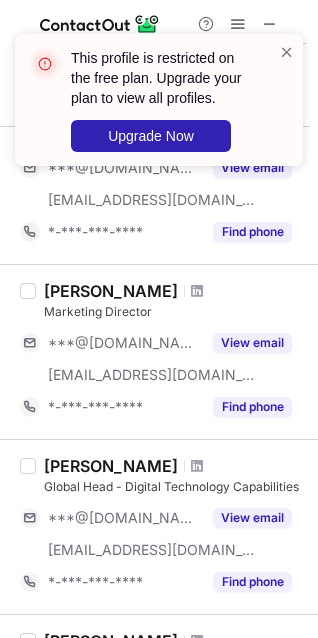 click on "Nick Bedell Marketing Director ***@gmail.com ***@jollibeeusa.com View email *-***-***-**** Find phone" at bounding box center [171, 352] 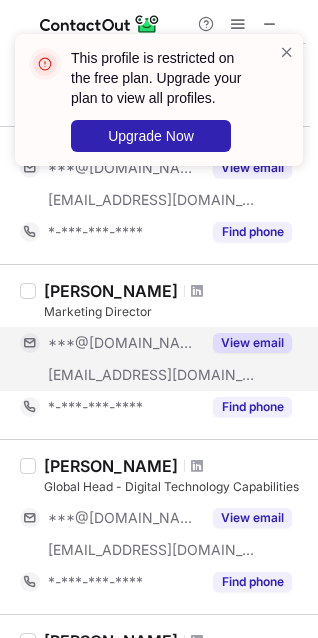 click on "***@gmail.com" at bounding box center [124, 343] 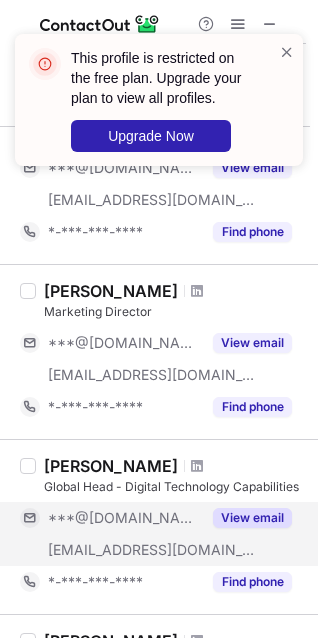 click on "***@gmail.com" at bounding box center (124, 518) 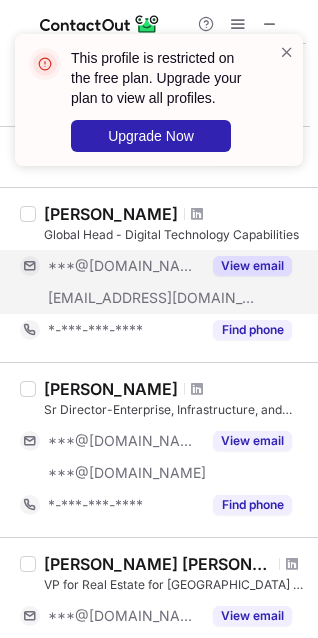 scroll, scrollTop: 600, scrollLeft: 0, axis: vertical 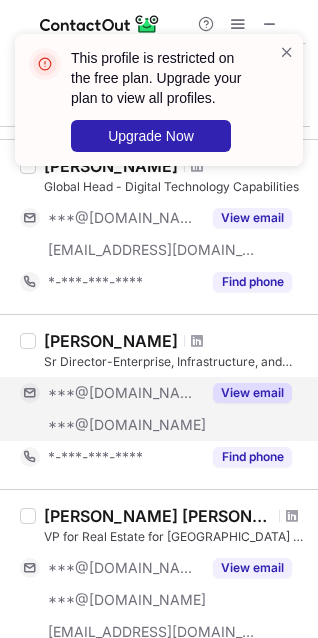 click on "***@gmail.com" at bounding box center (127, 425) 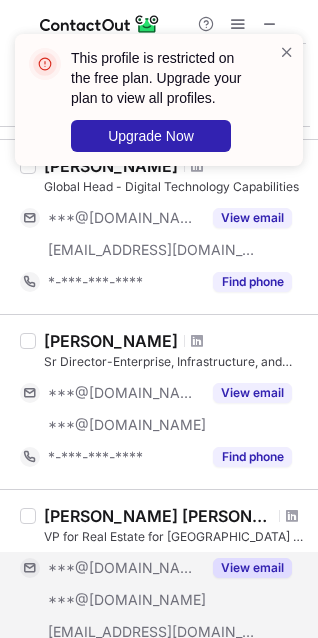click on "***@gmail.com" at bounding box center (124, 568) 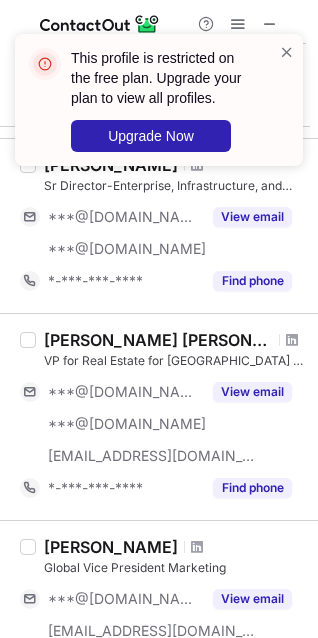 scroll, scrollTop: 900, scrollLeft: 0, axis: vertical 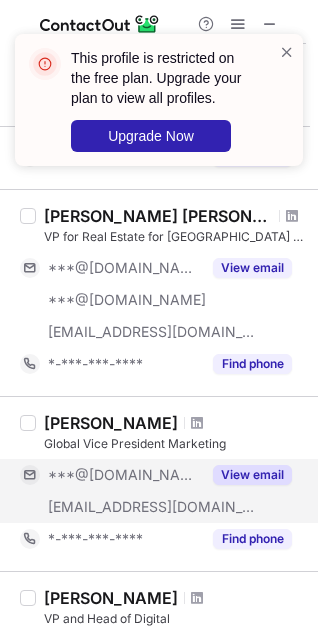 click on "***@gmail.com" at bounding box center (124, 475) 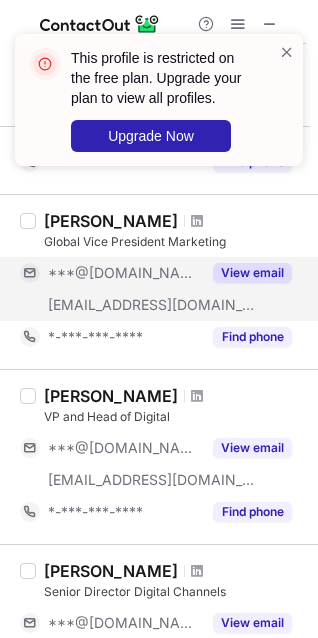 scroll, scrollTop: 1200, scrollLeft: 0, axis: vertical 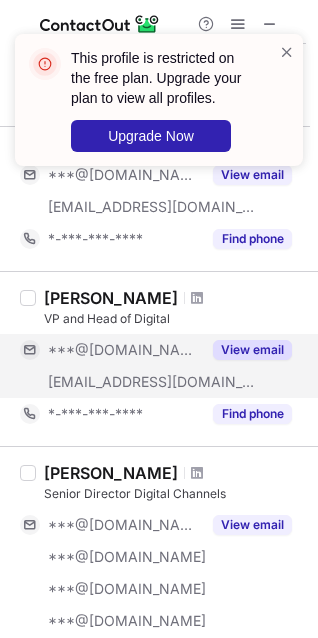click on "***@gmail.com" at bounding box center (124, 350) 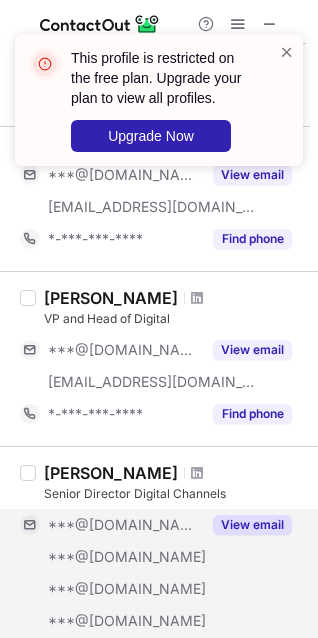 click on "***@gmail.com" at bounding box center (127, 557) 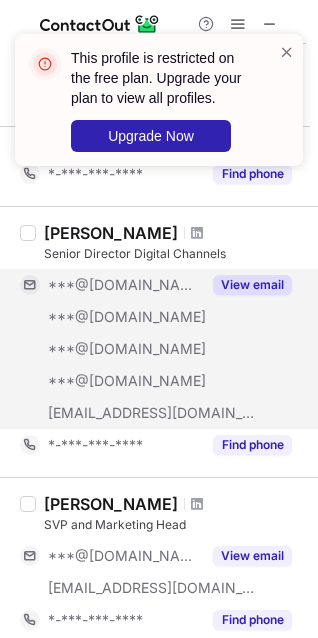 scroll, scrollTop: 1500, scrollLeft: 0, axis: vertical 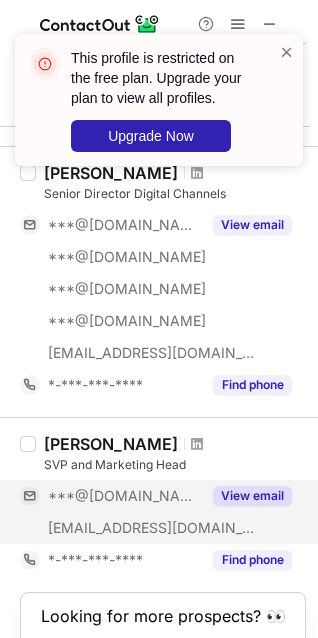 click on "***@jollibeefoods.com" at bounding box center [110, 528] 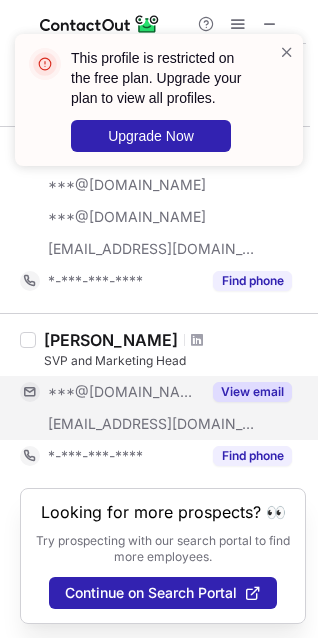 scroll, scrollTop: 1621, scrollLeft: 0, axis: vertical 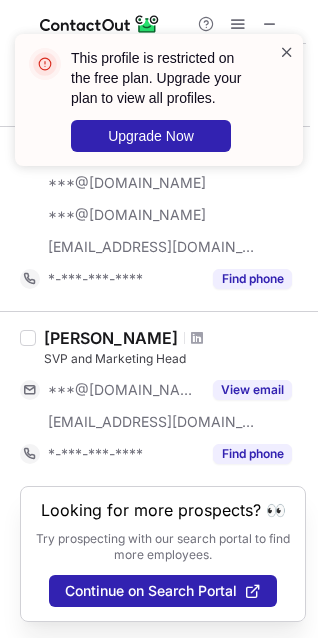 click at bounding box center (287, 52) 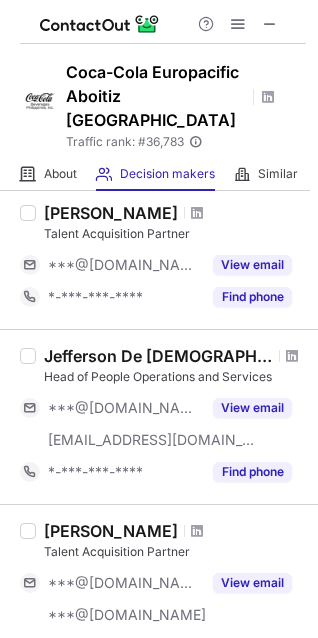 scroll, scrollTop: 100, scrollLeft: 0, axis: vertical 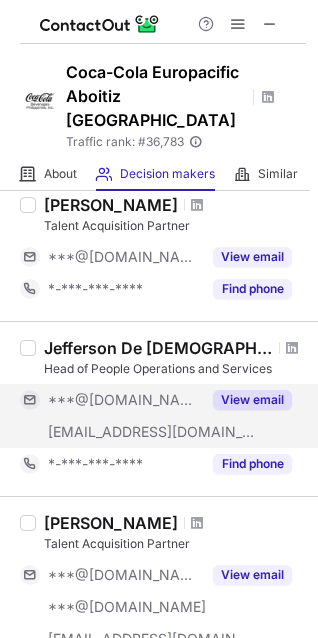 click on "View email" at bounding box center (252, 400) 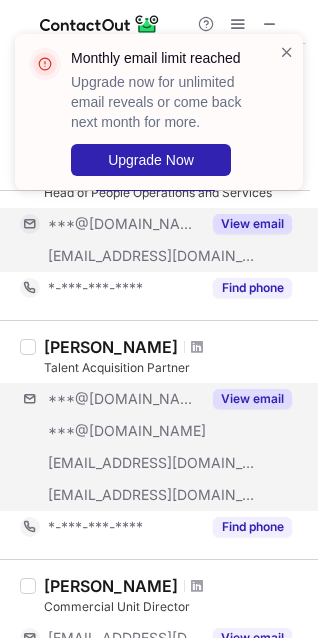 scroll, scrollTop: 300, scrollLeft: 0, axis: vertical 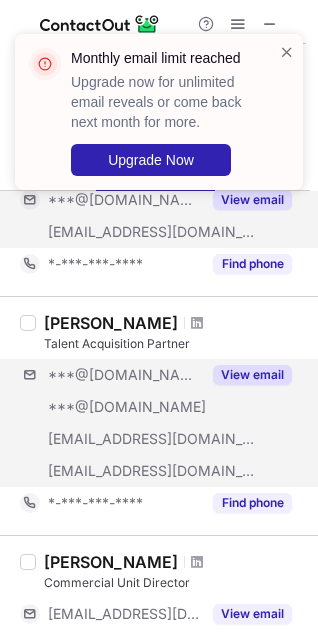 click on "***@gmail.com ***@yahoo.com ***@coca-cola.com.ph ***@cokebeverages.ph View email" at bounding box center (163, 423) 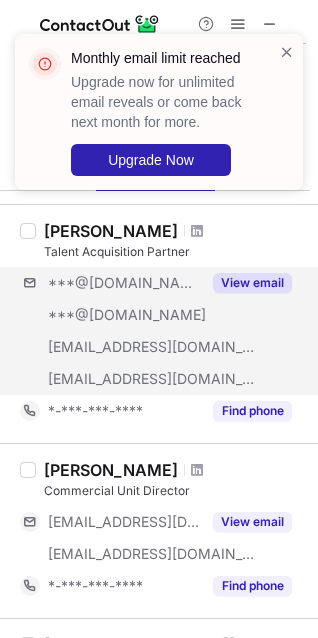scroll, scrollTop: 400, scrollLeft: 0, axis: vertical 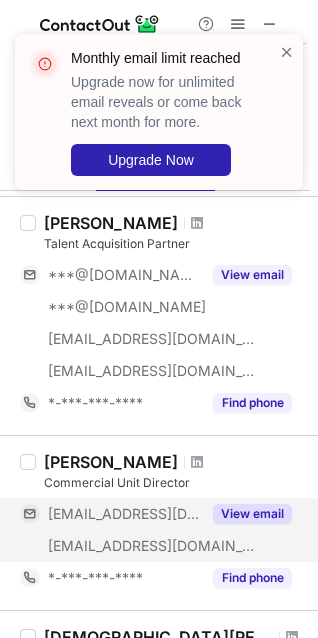 click on "View email" at bounding box center [252, 514] 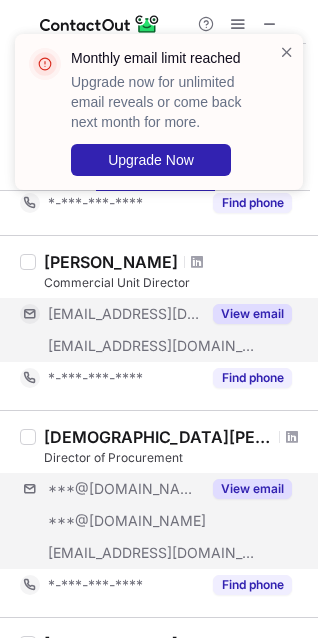 click on "***@hotmail.com ***@hotmail.com ***@cokebeverages.ph View email" at bounding box center (163, 521) 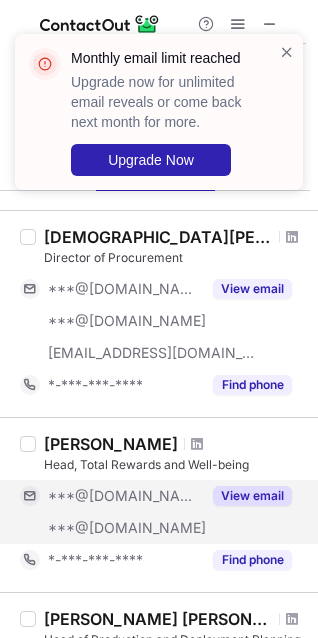 click on "View email" at bounding box center [246, 496] 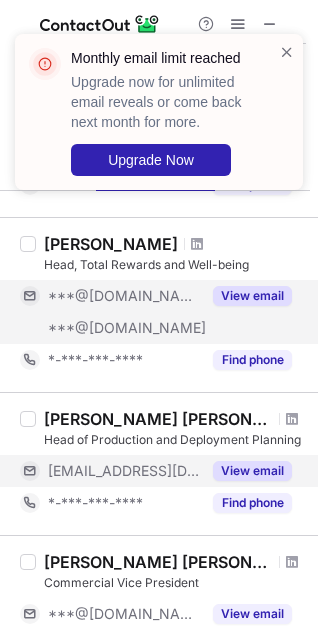 click on "View email" at bounding box center (246, 471) 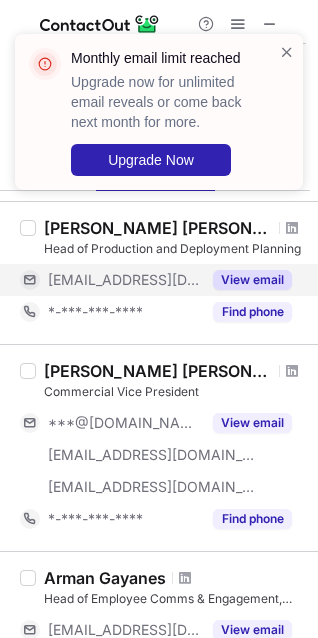 scroll, scrollTop: 1200, scrollLeft: 0, axis: vertical 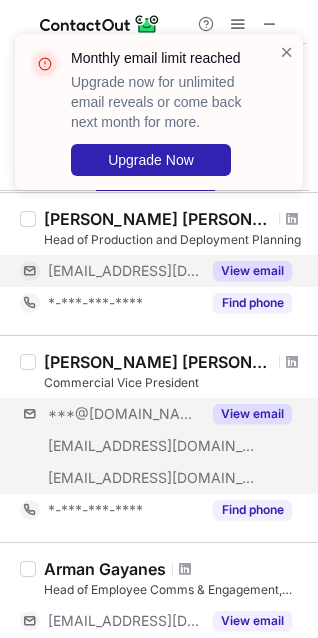click on "***@hotmail.com ***@coca-cola.com.ph ***@cokebeverages.ph View email" at bounding box center [163, 446] 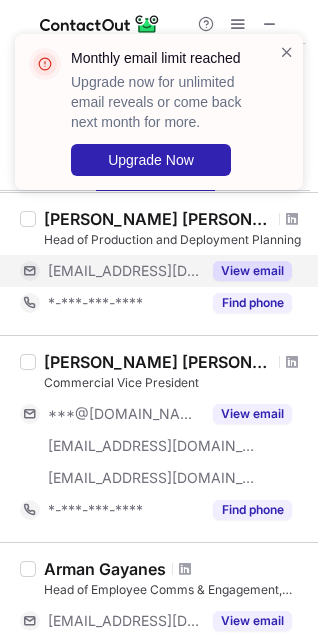 scroll, scrollTop: 1400, scrollLeft: 0, axis: vertical 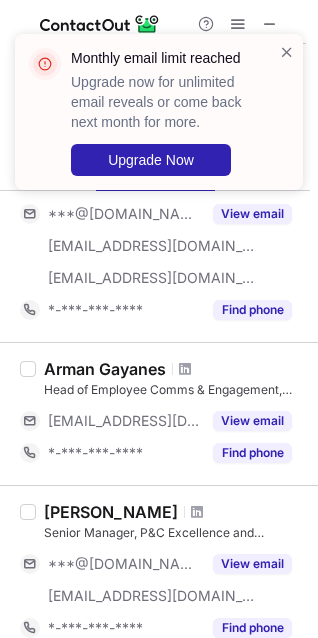 click on "Find phone" at bounding box center (246, 628) 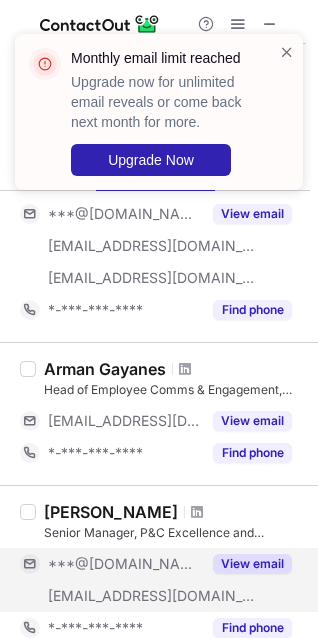 click on "***@cokebeverages.ph" at bounding box center [110, 596] 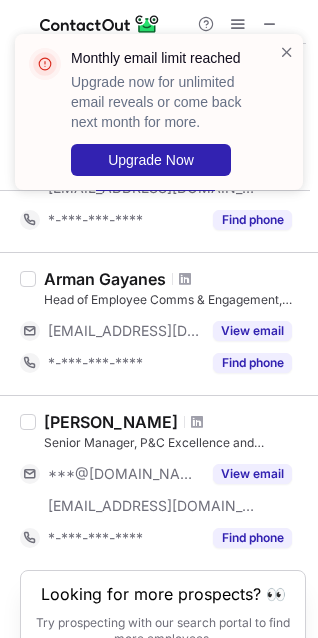 scroll, scrollTop: 1565, scrollLeft: 0, axis: vertical 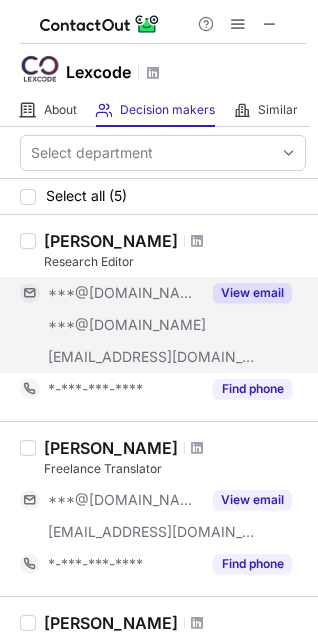click on "***@gmail.com" at bounding box center [124, 325] 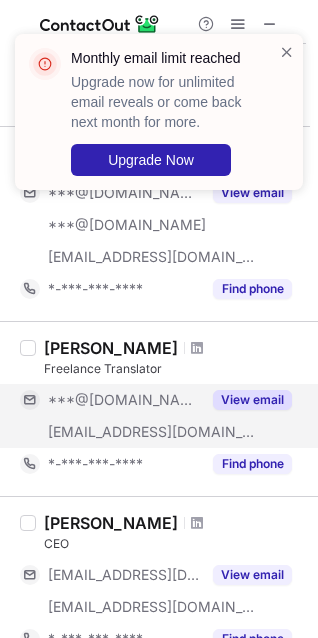 click on "View email" at bounding box center (246, 400) 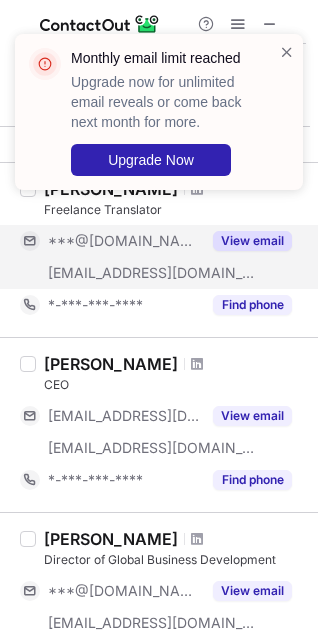 scroll, scrollTop: 300, scrollLeft: 0, axis: vertical 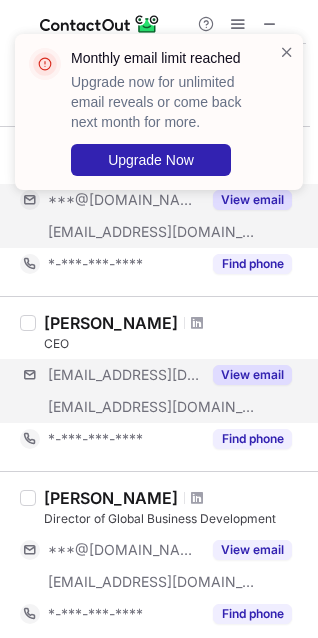 click on "***@lexcode.de ***@lexcode.com View email" at bounding box center [163, 391] 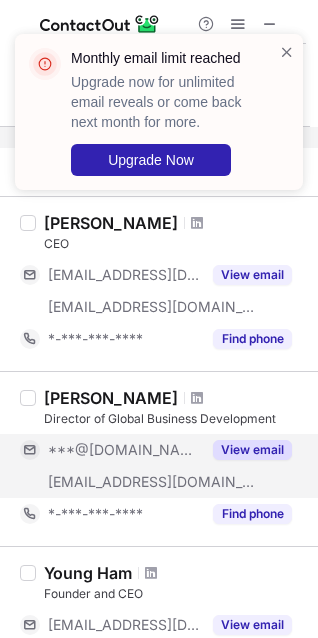 click on "View email" at bounding box center [252, 450] 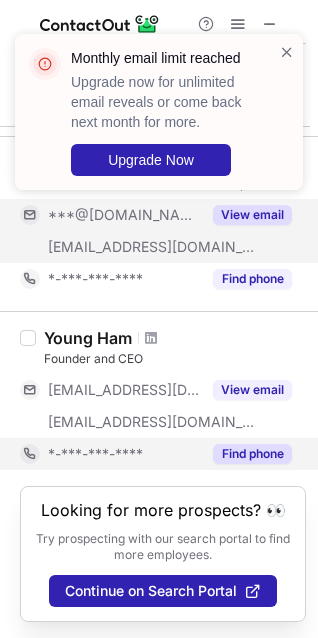 scroll, scrollTop: 652, scrollLeft: 0, axis: vertical 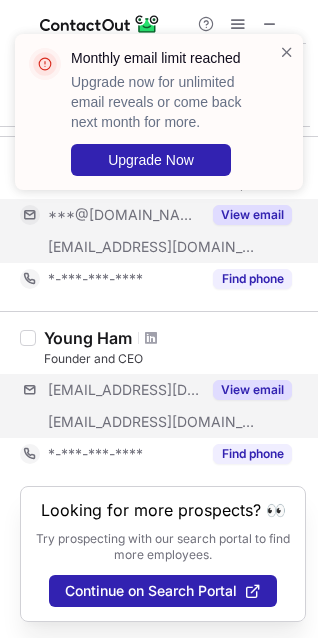 click on "***@lexcodes.com ***@eqqui.com View email" at bounding box center (163, 406) 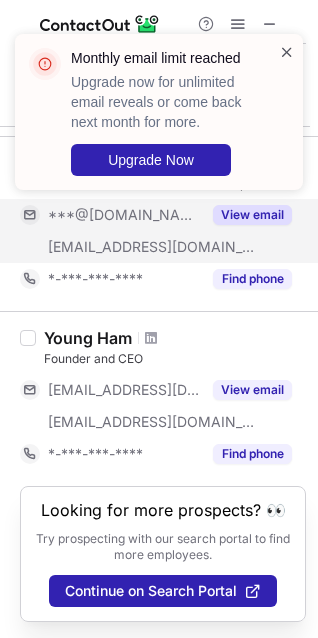 click at bounding box center [287, 52] 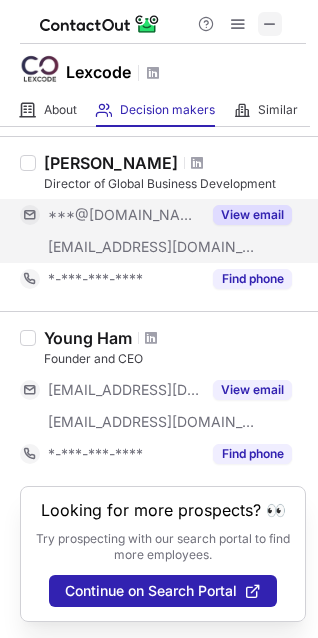 click at bounding box center (270, 24) 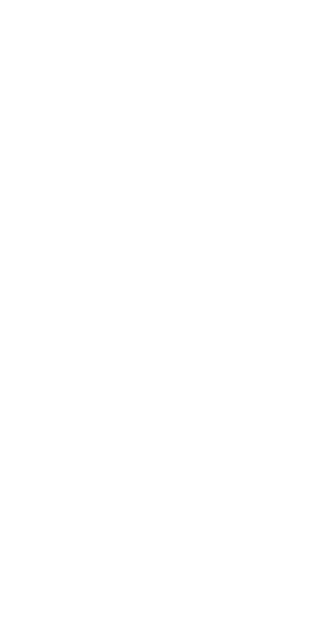 scroll, scrollTop: 0, scrollLeft: 0, axis: both 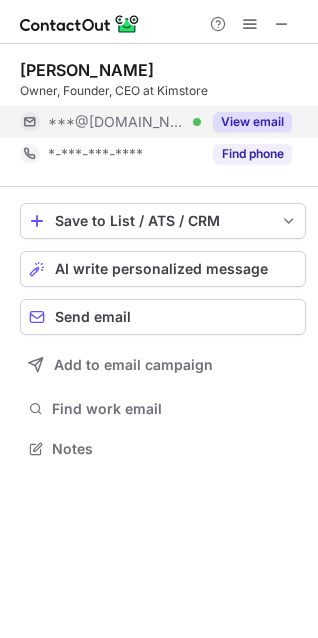 click on "View email" at bounding box center [252, 122] 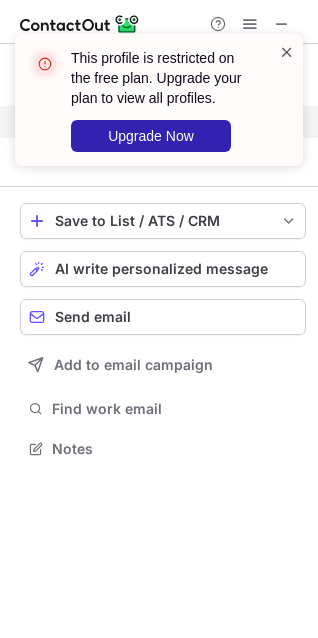 click at bounding box center (287, 52) 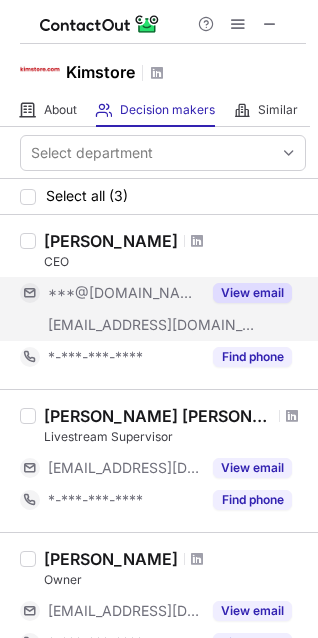 click on "View email" at bounding box center (252, 293) 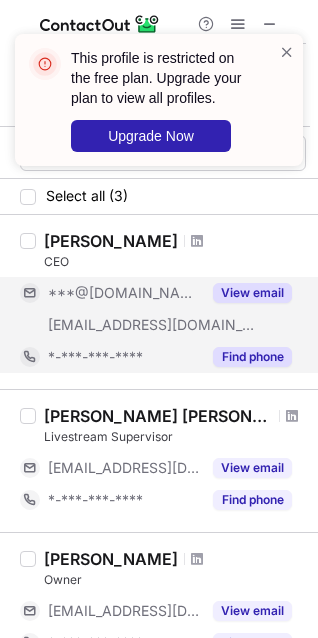 click on "Find phone" at bounding box center [252, 357] 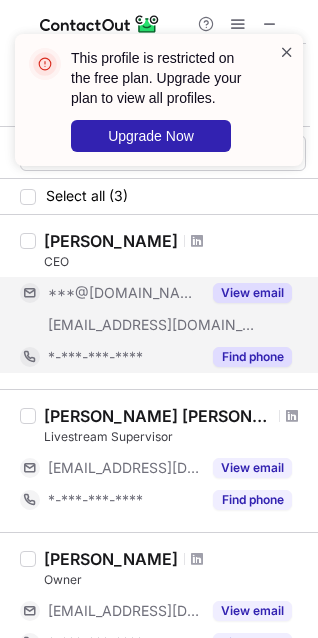 click at bounding box center [287, 52] 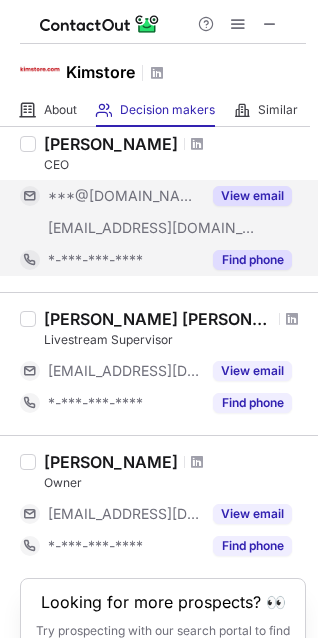 scroll, scrollTop: 100, scrollLeft: 0, axis: vertical 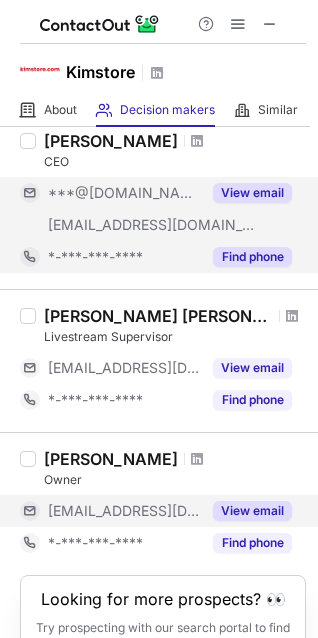 click on "View email" at bounding box center (252, 511) 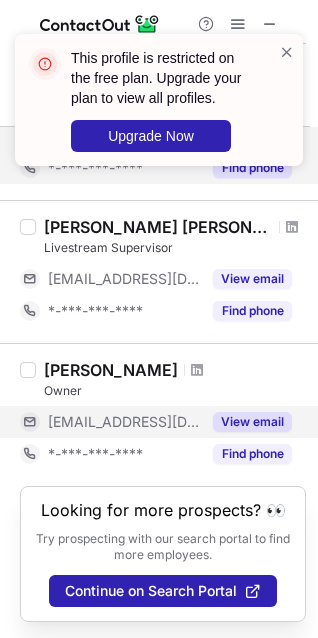 scroll, scrollTop: 200, scrollLeft: 0, axis: vertical 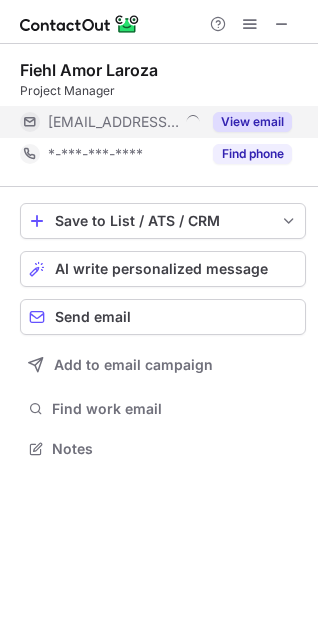 click on "View email" at bounding box center [252, 122] 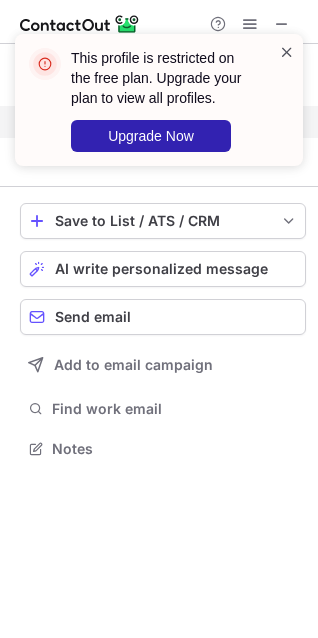 click at bounding box center [287, 52] 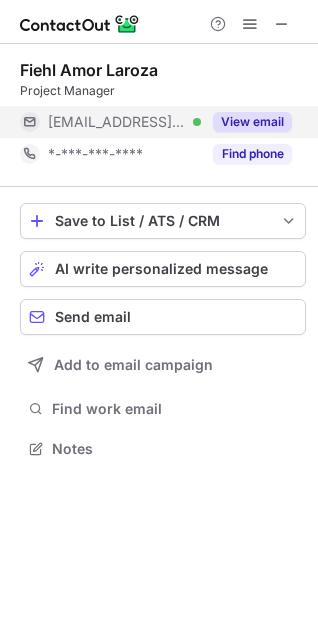 click on "View email" at bounding box center [246, 122] 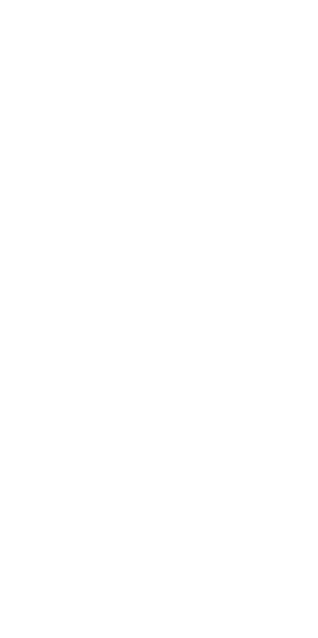 scroll, scrollTop: 0, scrollLeft: 0, axis: both 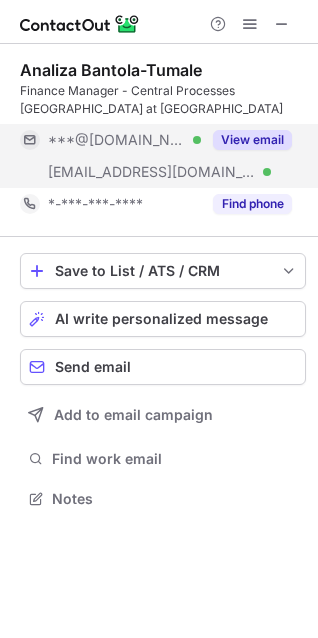 click on "View email" at bounding box center (252, 140) 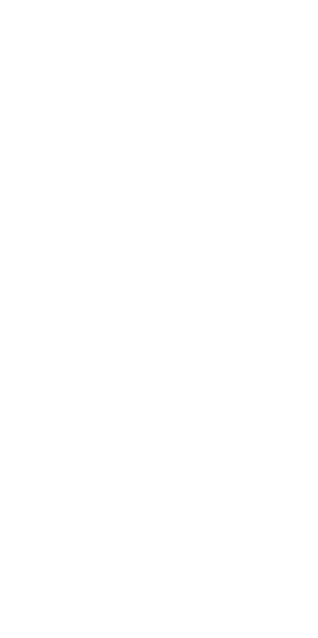 scroll, scrollTop: 0, scrollLeft: 0, axis: both 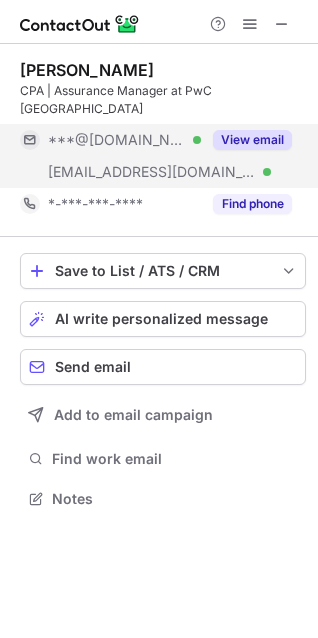 click on "View email" at bounding box center [252, 140] 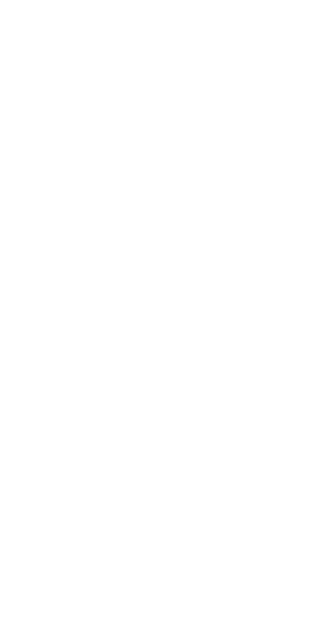scroll, scrollTop: 0, scrollLeft: 0, axis: both 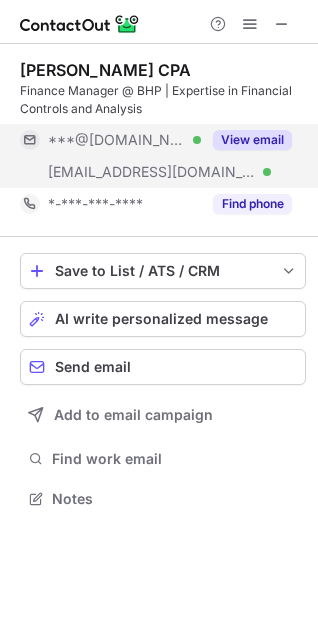 click on "[EMAIL_ADDRESS][DOMAIN_NAME] Verified" at bounding box center [124, 172] 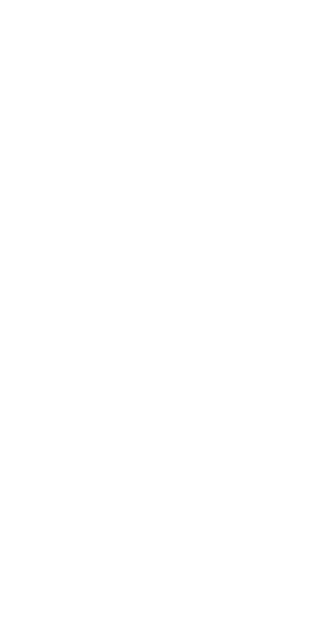 scroll, scrollTop: 0, scrollLeft: 0, axis: both 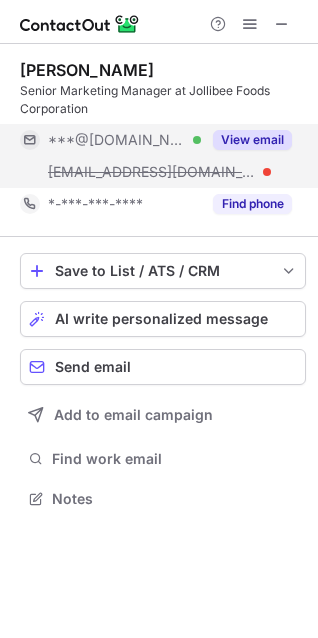 click on "View email" at bounding box center [246, 140] 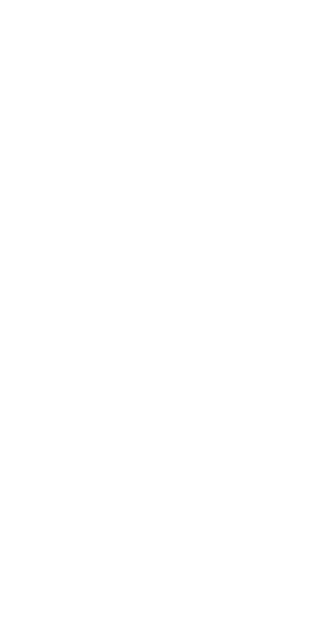 scroll, scrollTop: 0, scrollLeft: 0, axis: both 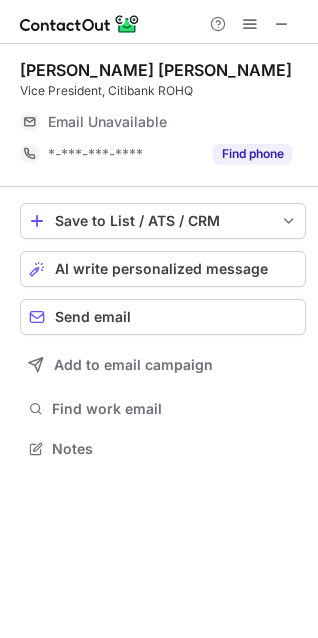 click on "Email Unavailable" at bounding box center (148, 122) 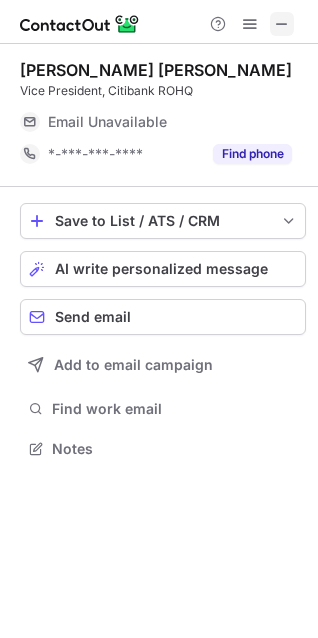 click at bounding box center [282, 24] 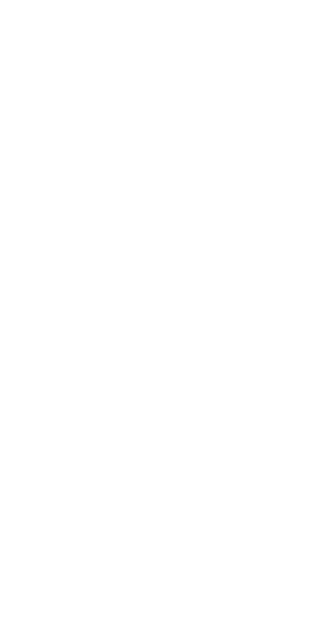 scroll, scrollTop: 0, scrollLeft: 0, axis: both 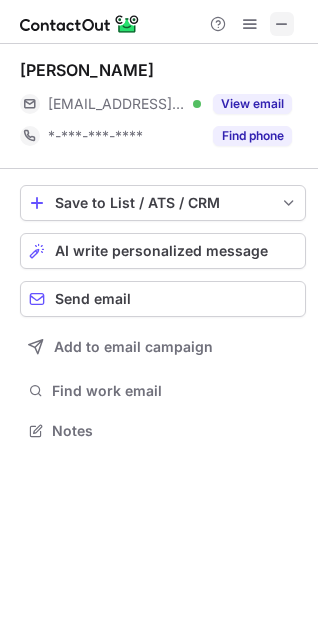 click at bounding box center (282, 24) 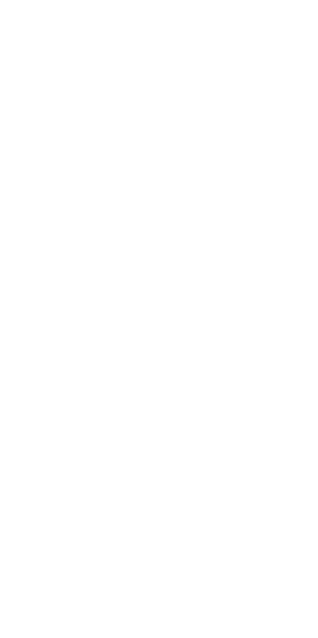 scroll, scrollTop: 0, scrollLeft: 0, axis: both 